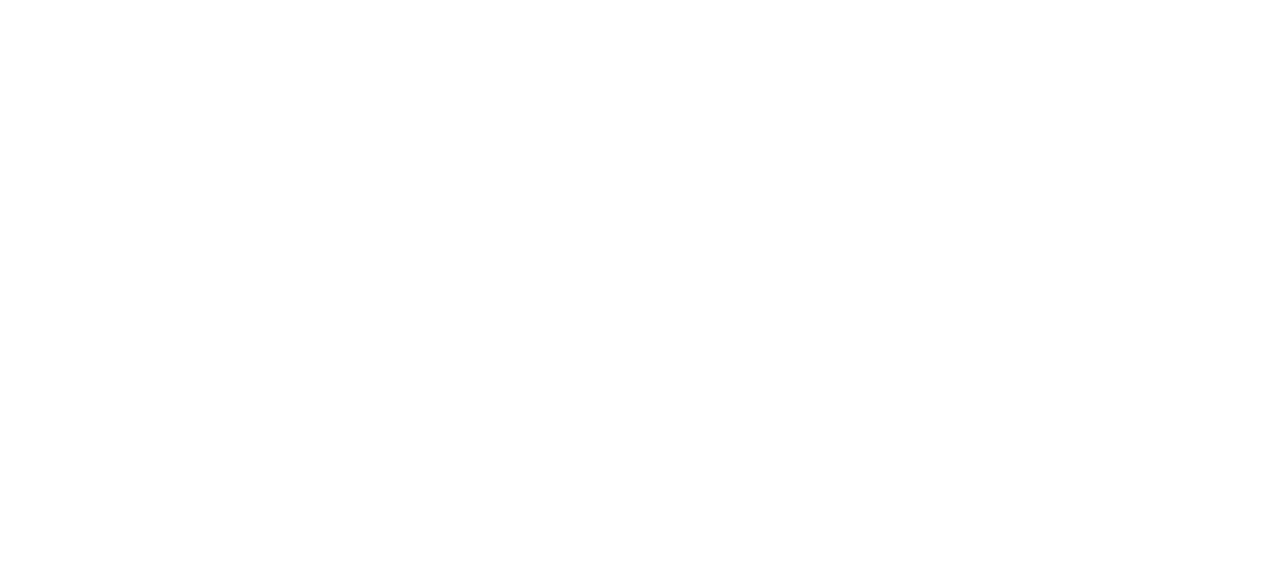 scroll, scrollTop: 0, scrollLeft: 0, axis: both 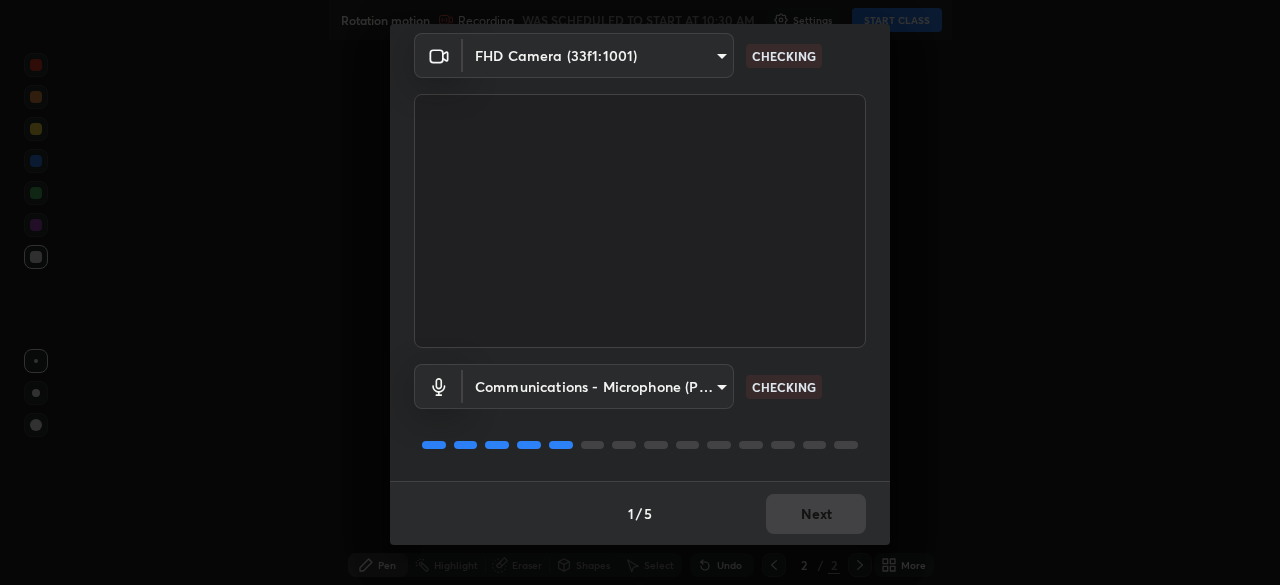 click on "Erase all Rotation motion Recording WAS SCHEDULED TO START AT  10:30 AM Settings START CLASS Setting up your live class Rotation motion • L79 of Course On Physics for JEE Conquer 1 2026 [FIRST] [LAST] Pen Highlight Eraser Shapes Select Undo Slides 2 / 2 Add More No doubts shared Encourage your learners to ask a doubt for better clarity Report an issue Reason for reporting Buffering Chat not working Audio - Video sync issue Educator video quality low ​ Attach an image Report Media settings FHD Camera (33f1:1001) 094ffe3f61abc64f3ce73721aab664ef57d10a5fc7d187ad1ef3fa5fd4d2b427 CHECKING Communications - Microphone (POROSVOC) communications CHECKING 1 / 5 Next" at bounding box center (640, 292) 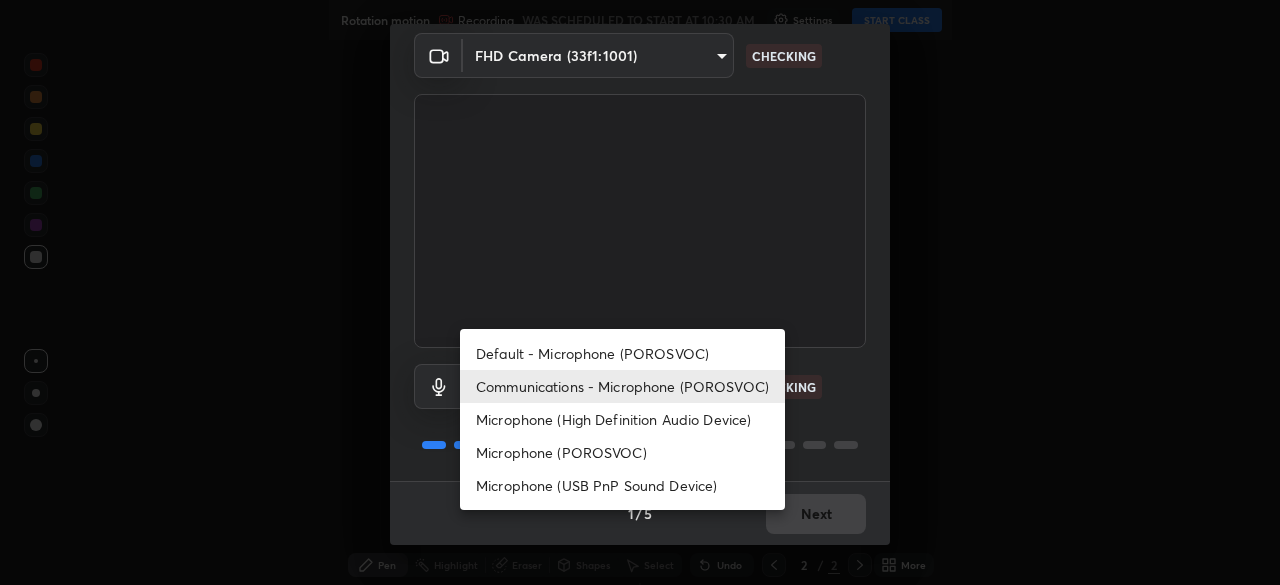 click on "Default - Microphone (POROSVOC)" at bounding box center [622, 353] 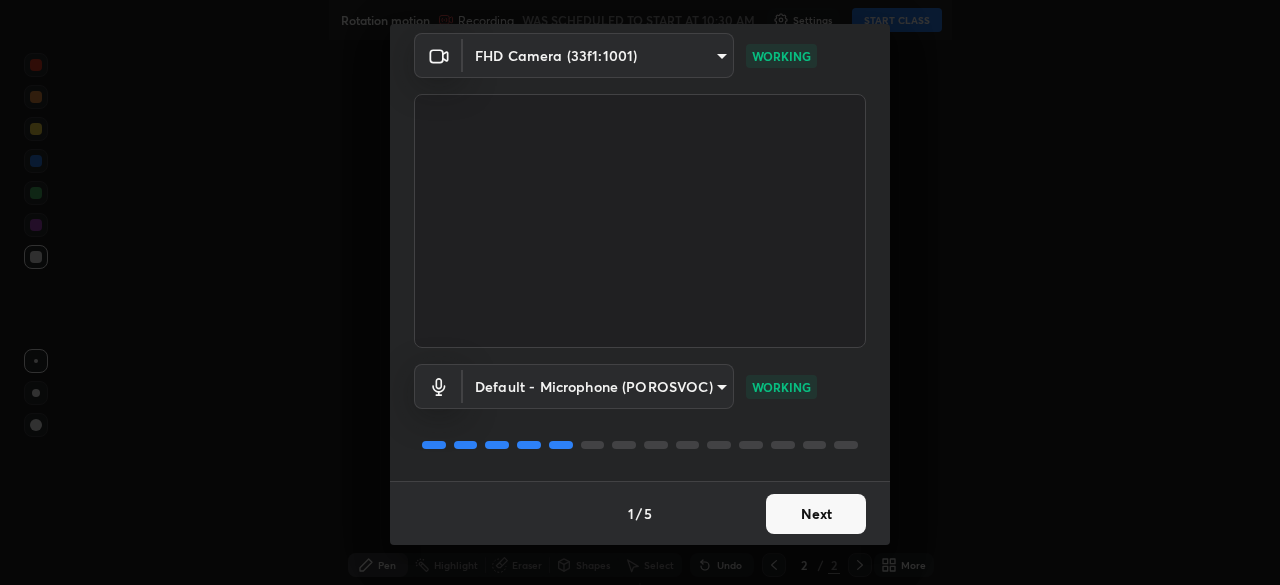 click on "Next" at bounding box center [816, 514] 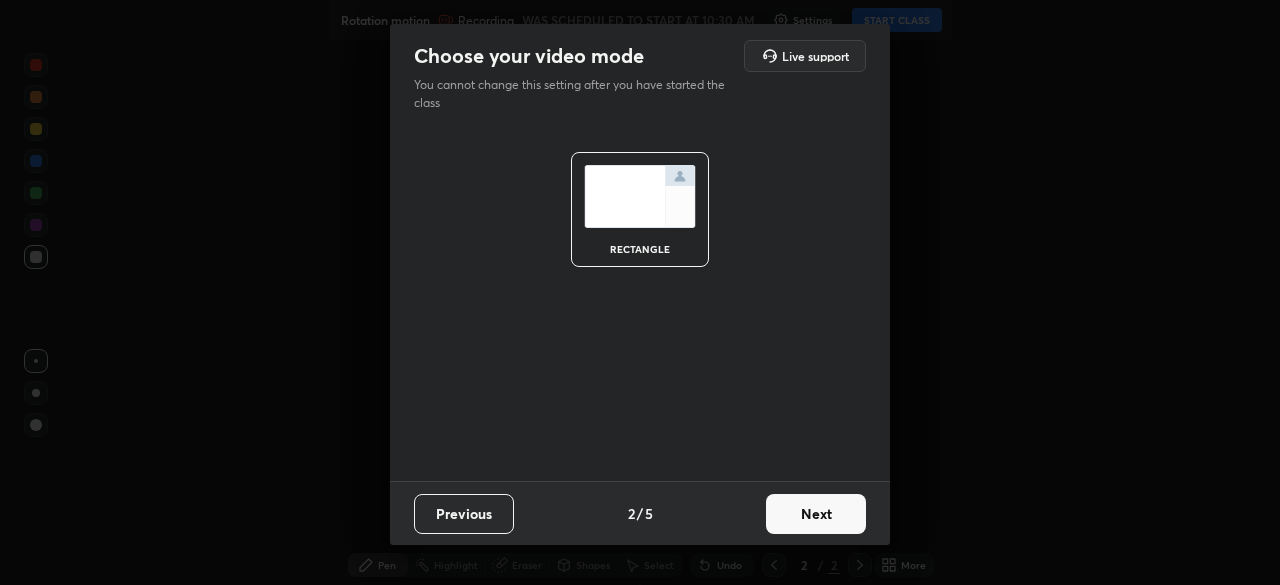 scroll, scrollTop: 0, scrollLeft: 0, axis: both 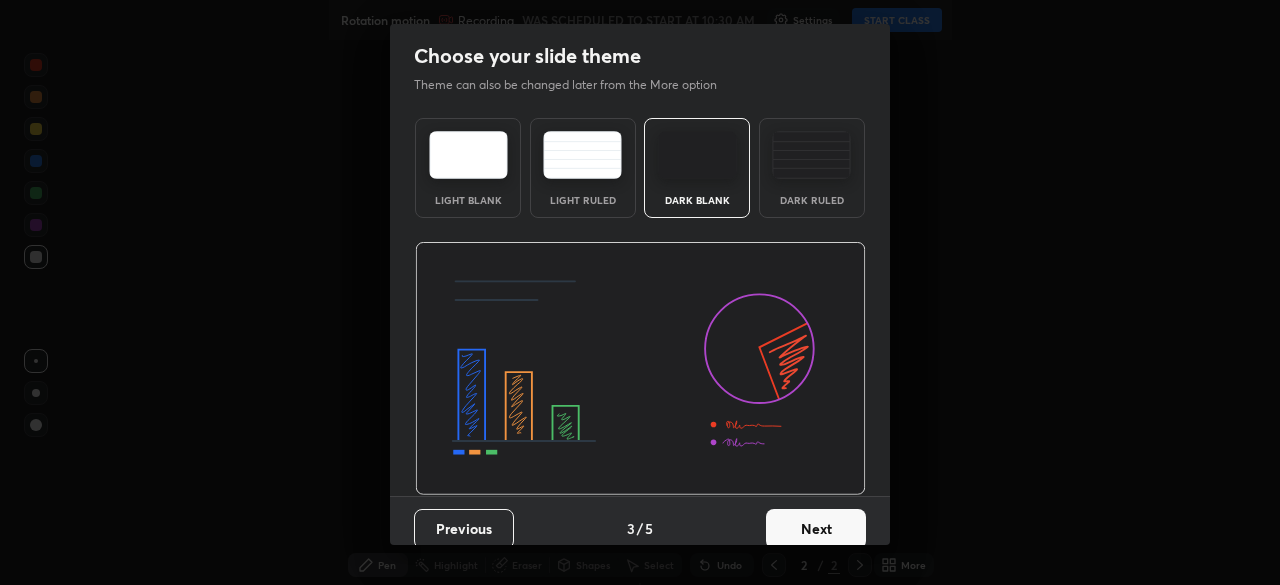 click on "Next" at bounding box center [816, 529] 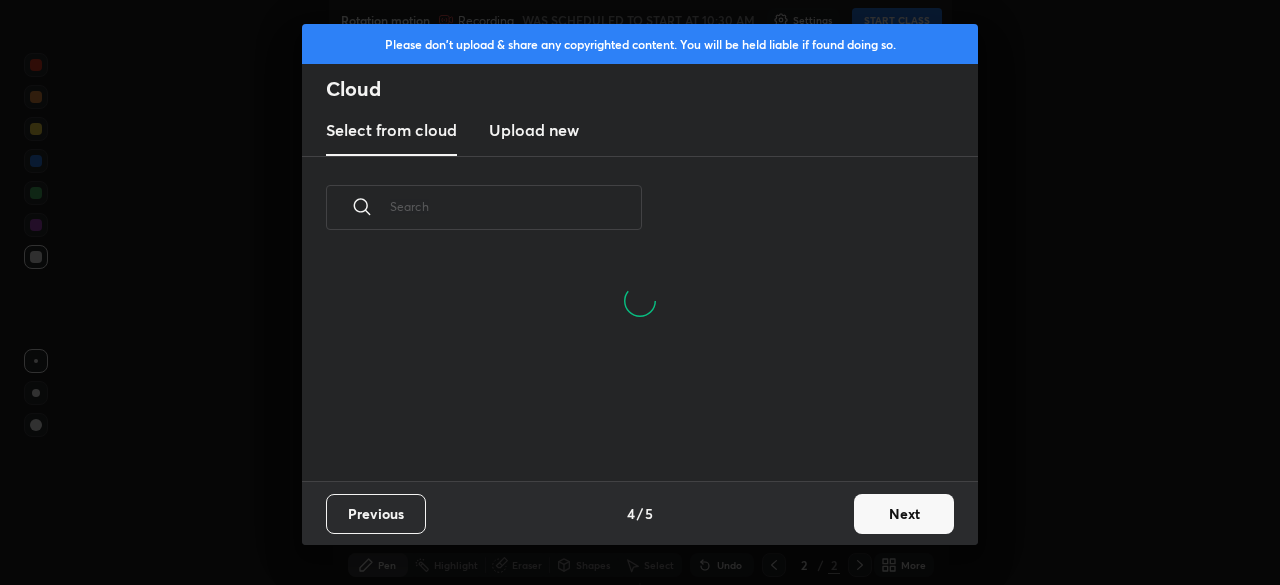 click on "Next" at bounding box center (904, 514) 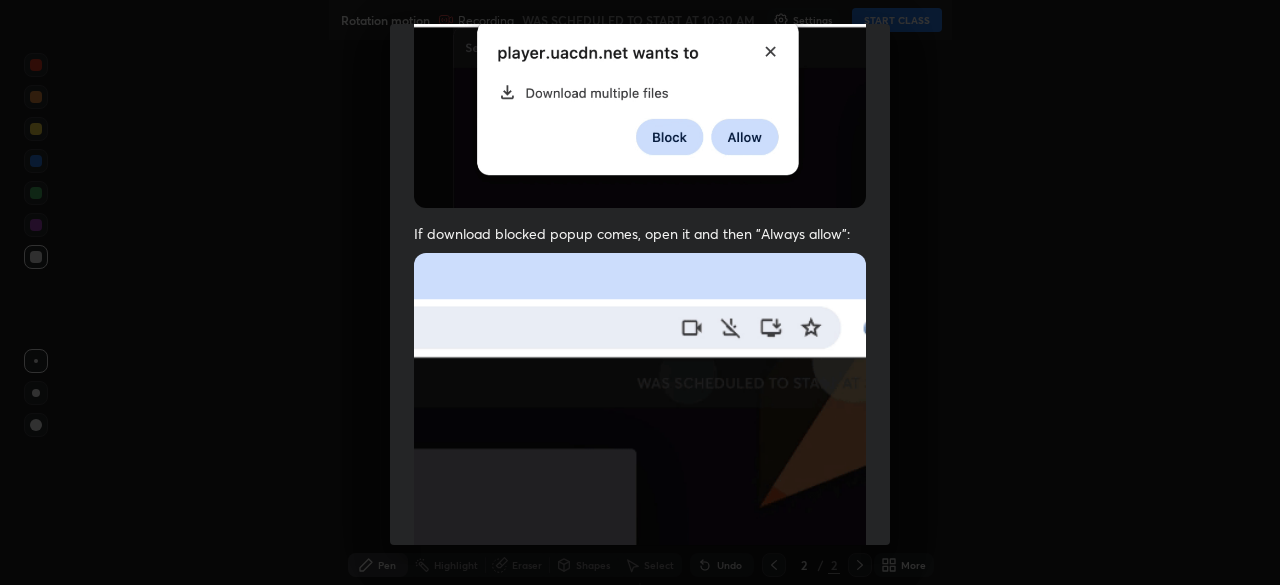scroll, scrollTop: 479, scrollLeft: 0, axis: vertical 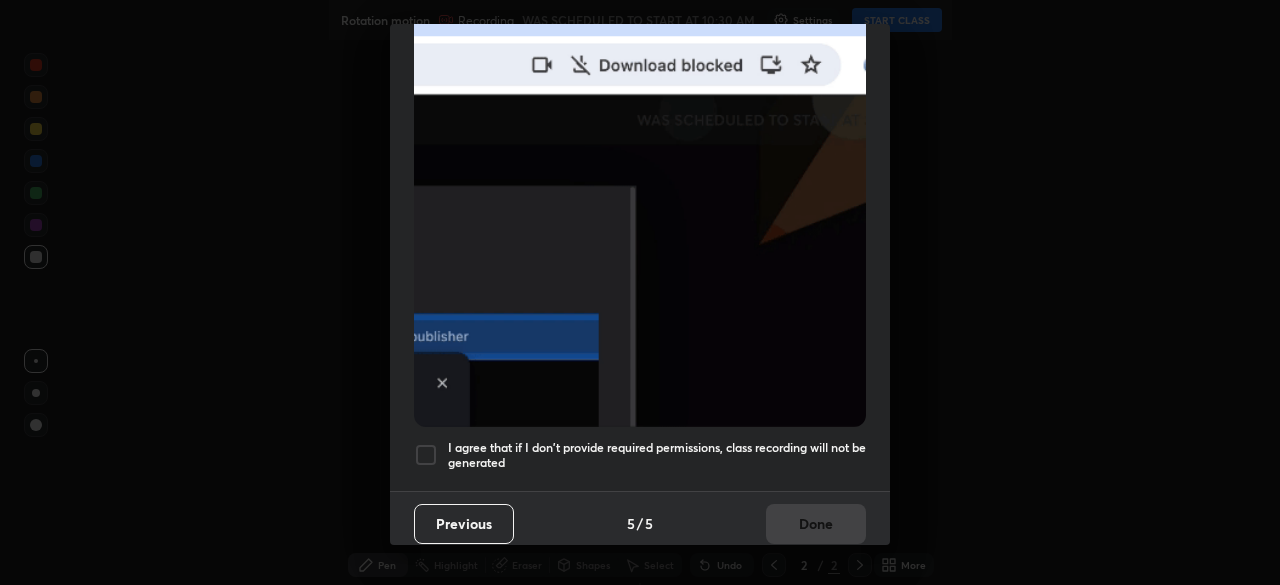click on "I agree that if I don't provide required permissions, class recording will not be generated" at bounding box center [657, 455] 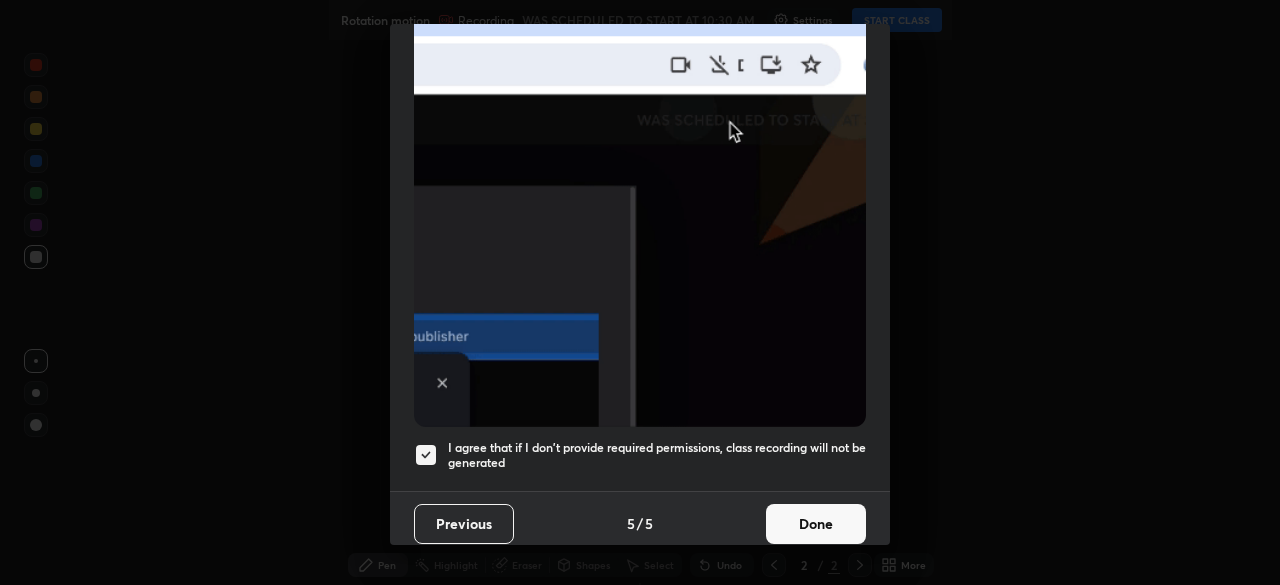 click on "Done" at bounding box center (816, 524) 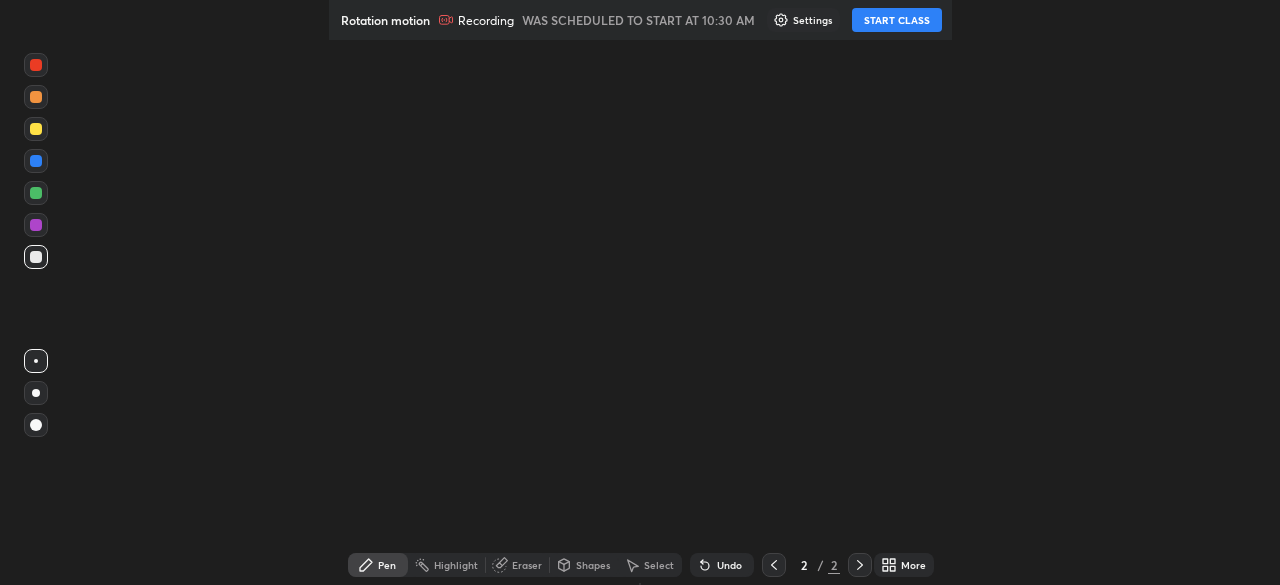 click 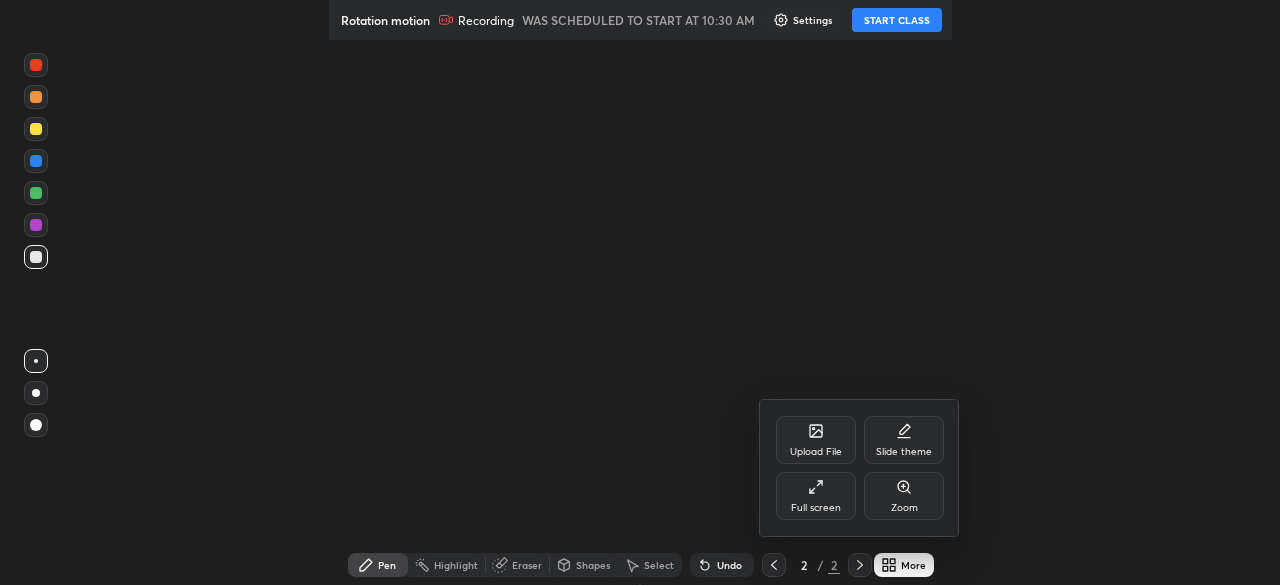 click on "Full screen" at bounding box center [816, 496] 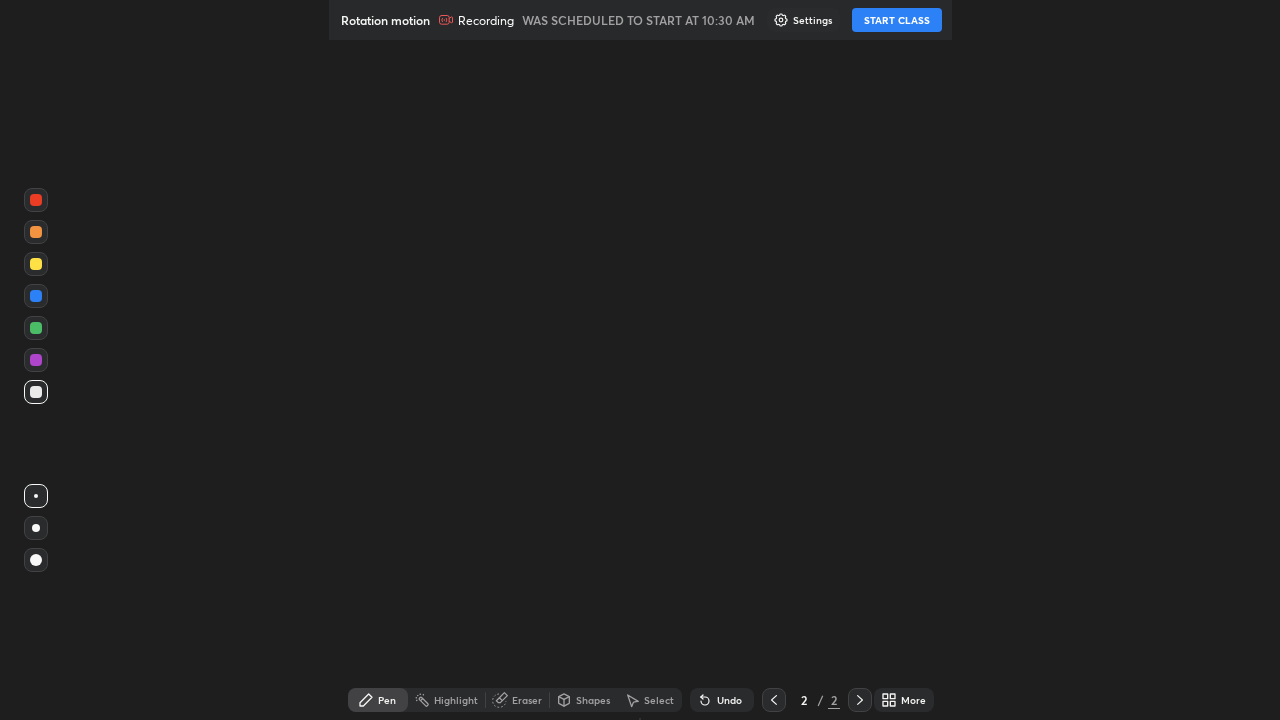 click on "START CLASS" at bounding box center (897, 20) 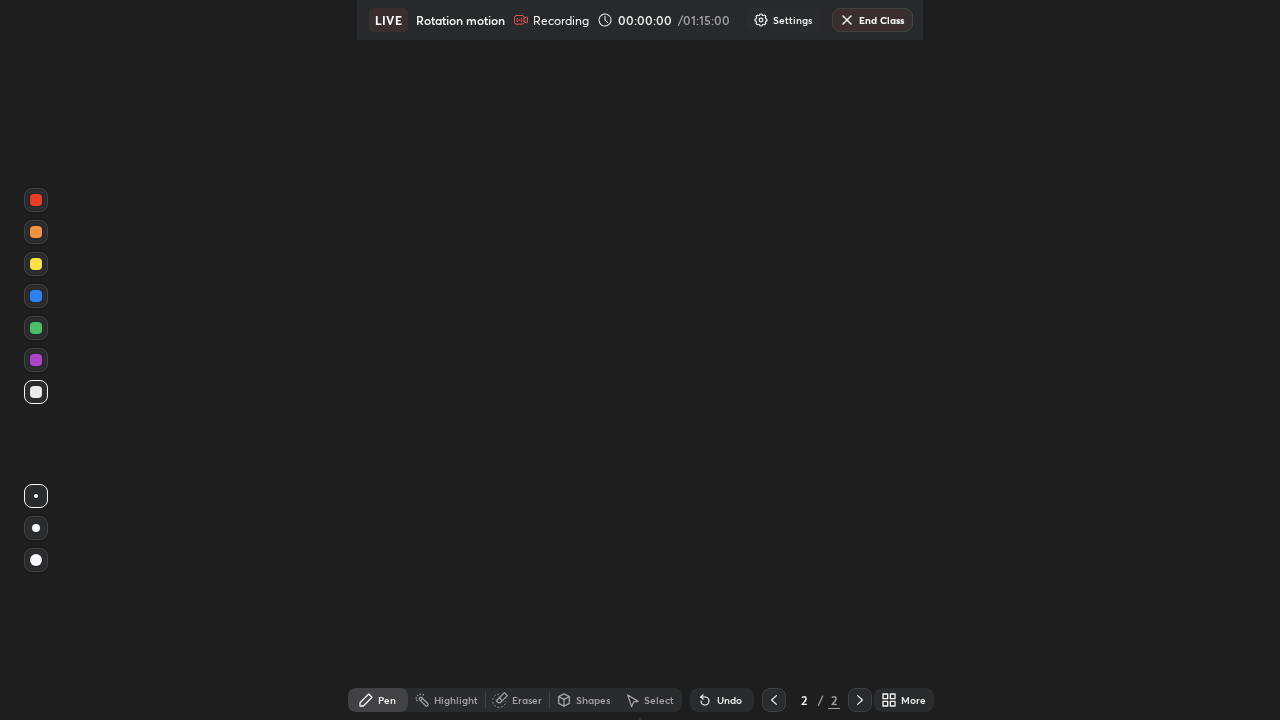 click at bounding box center [774, 700] 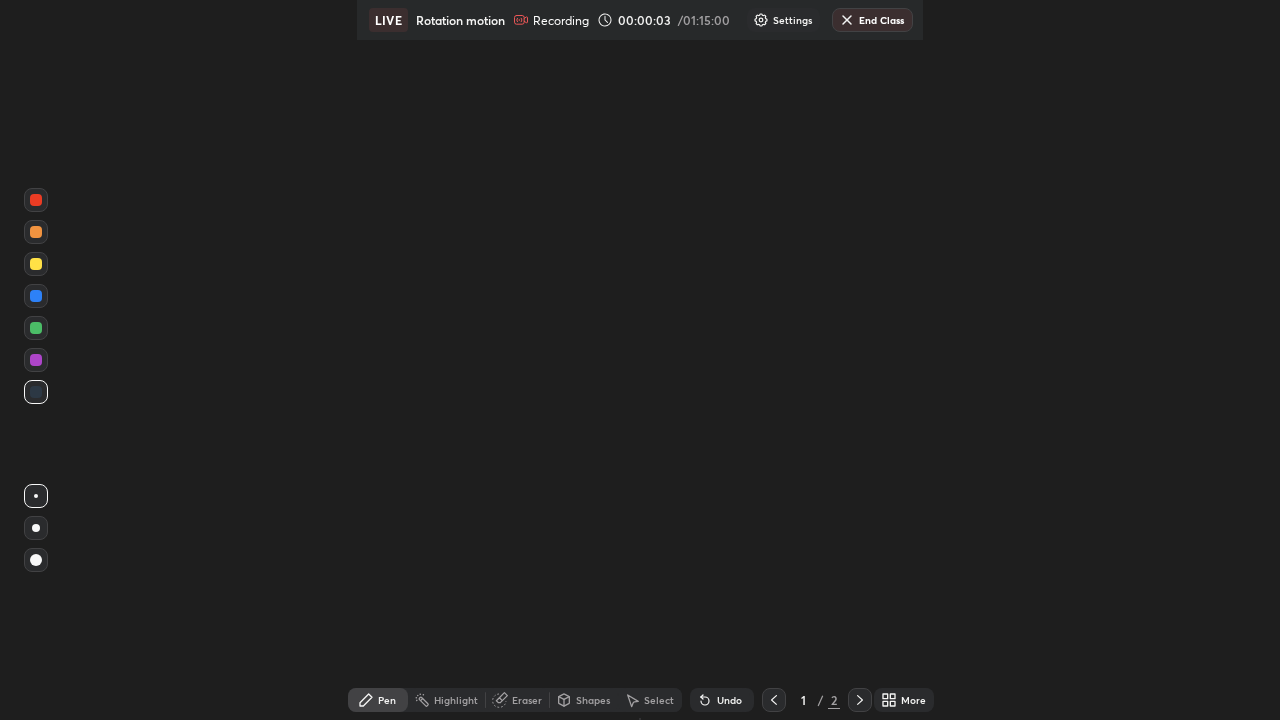 click 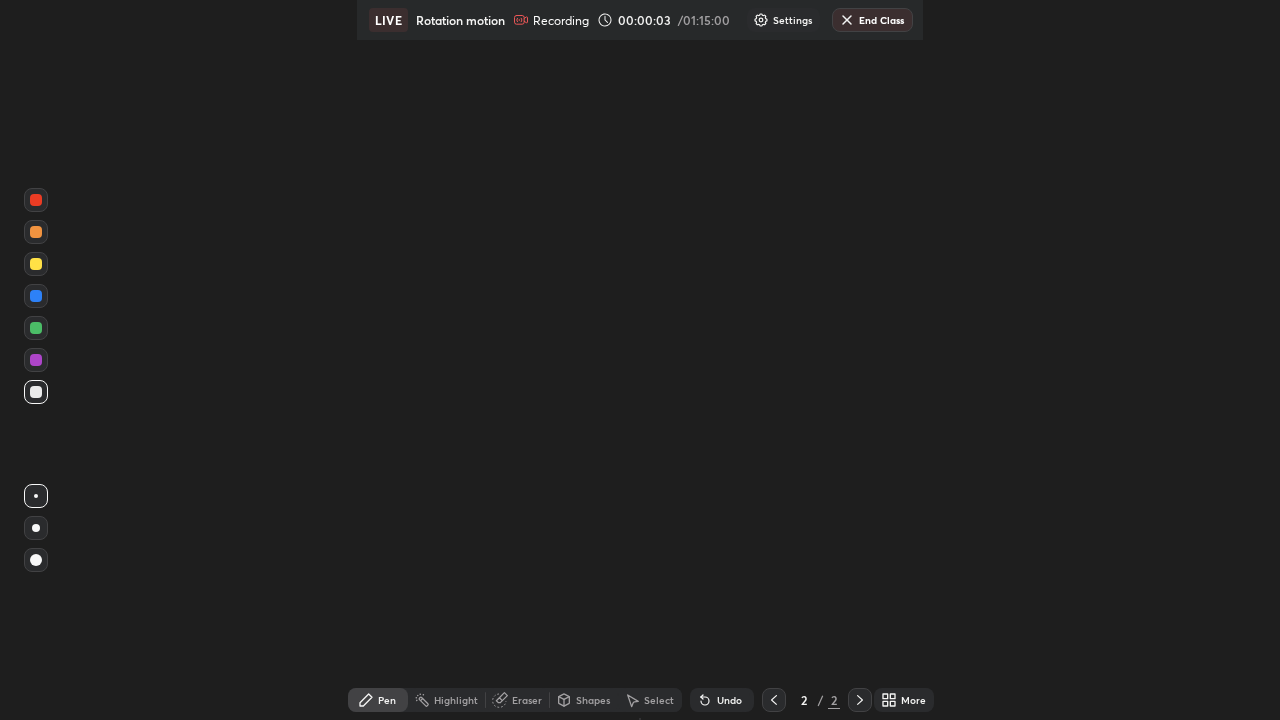 click 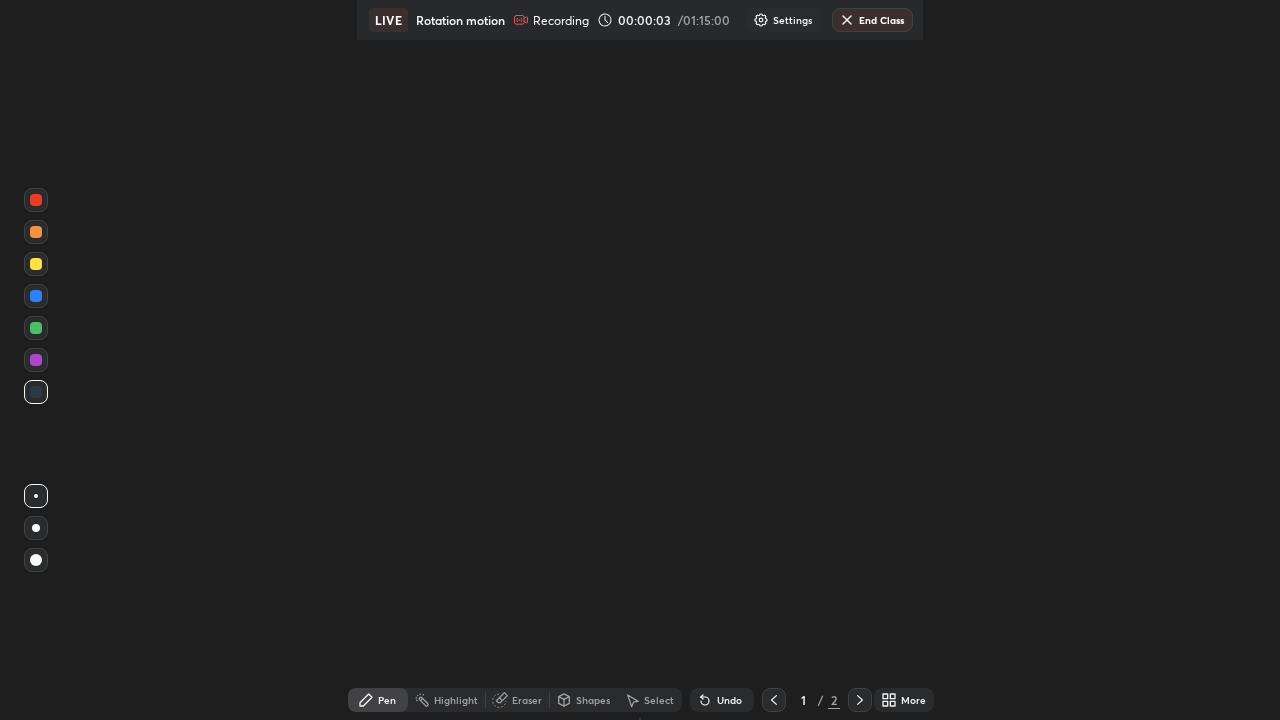 click 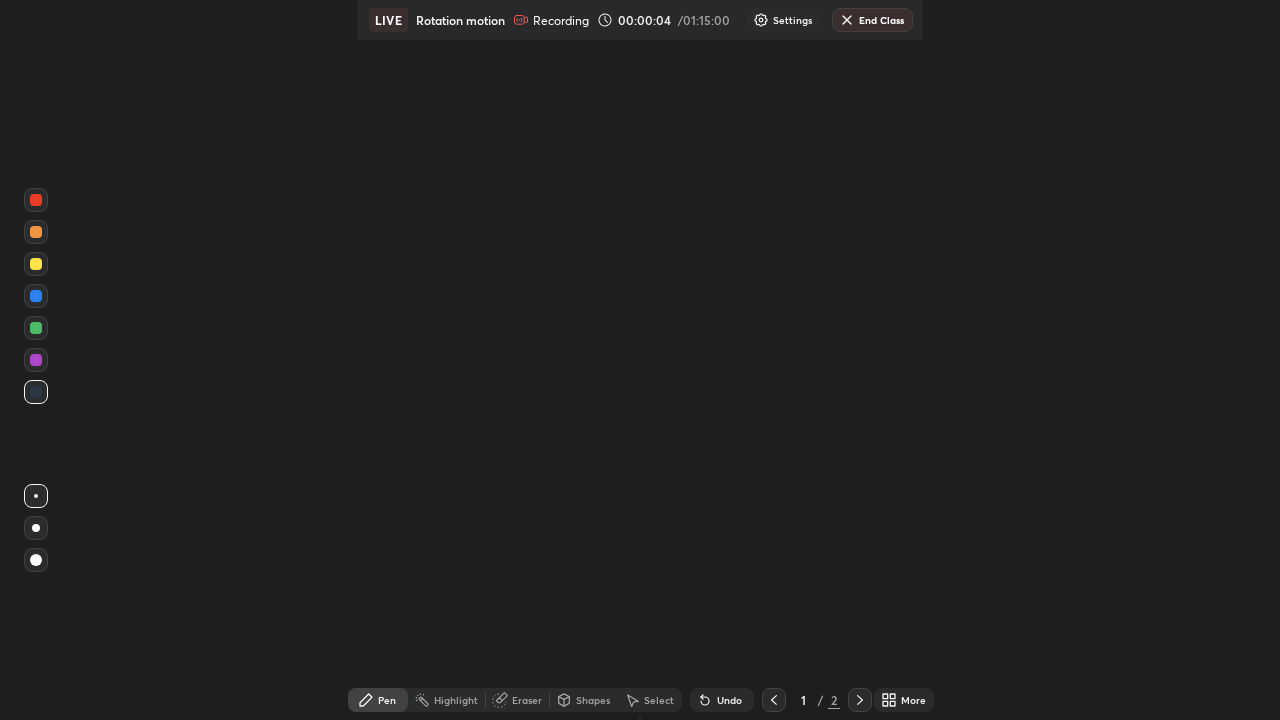 click at bounding box center (774, 700) 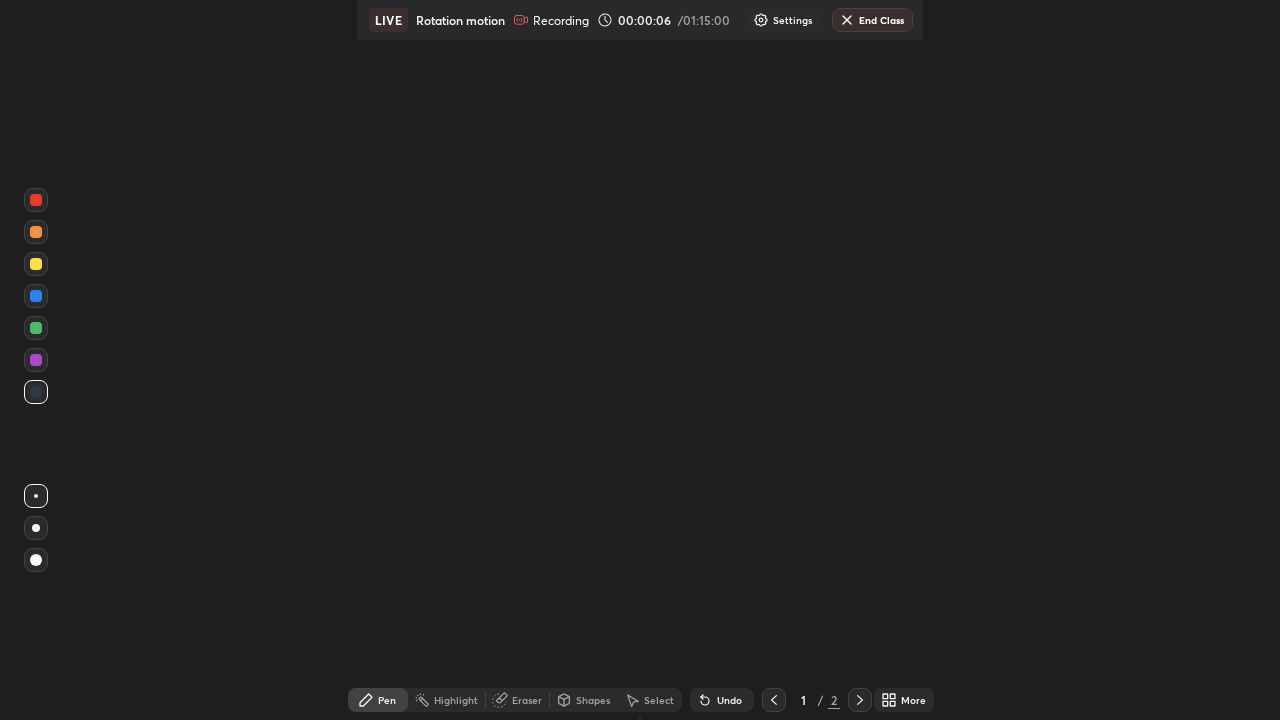click 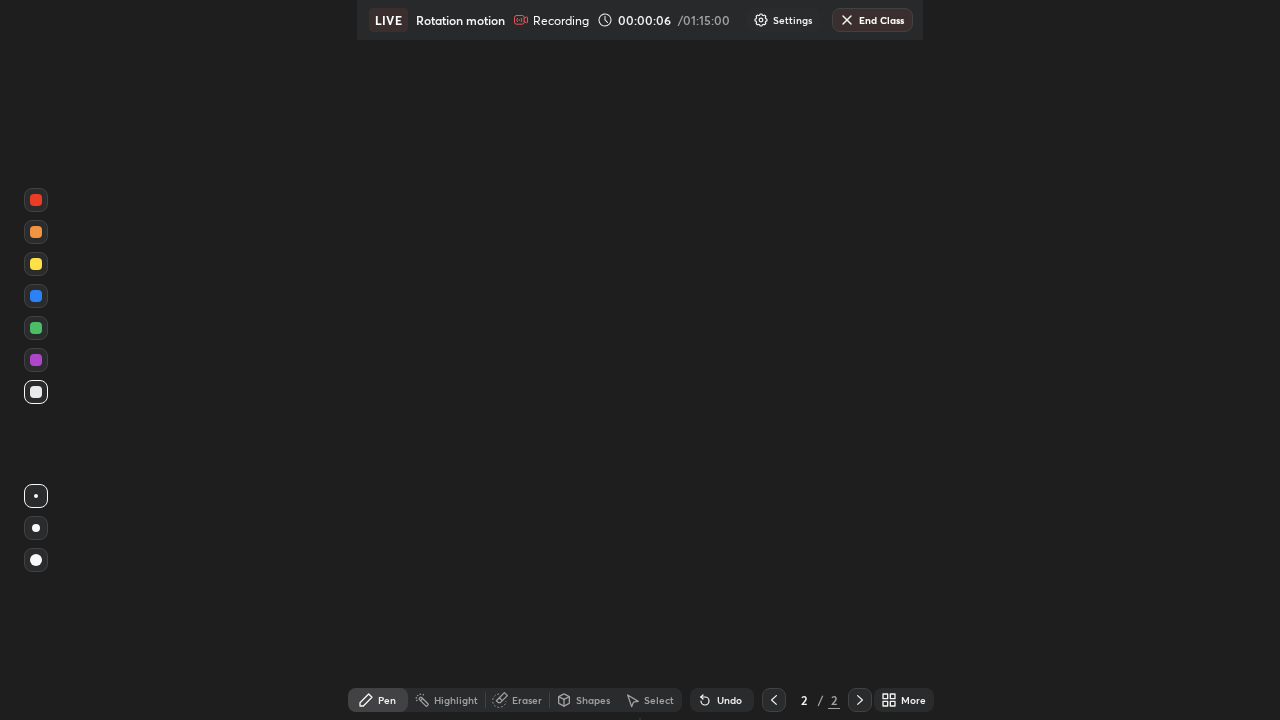 click 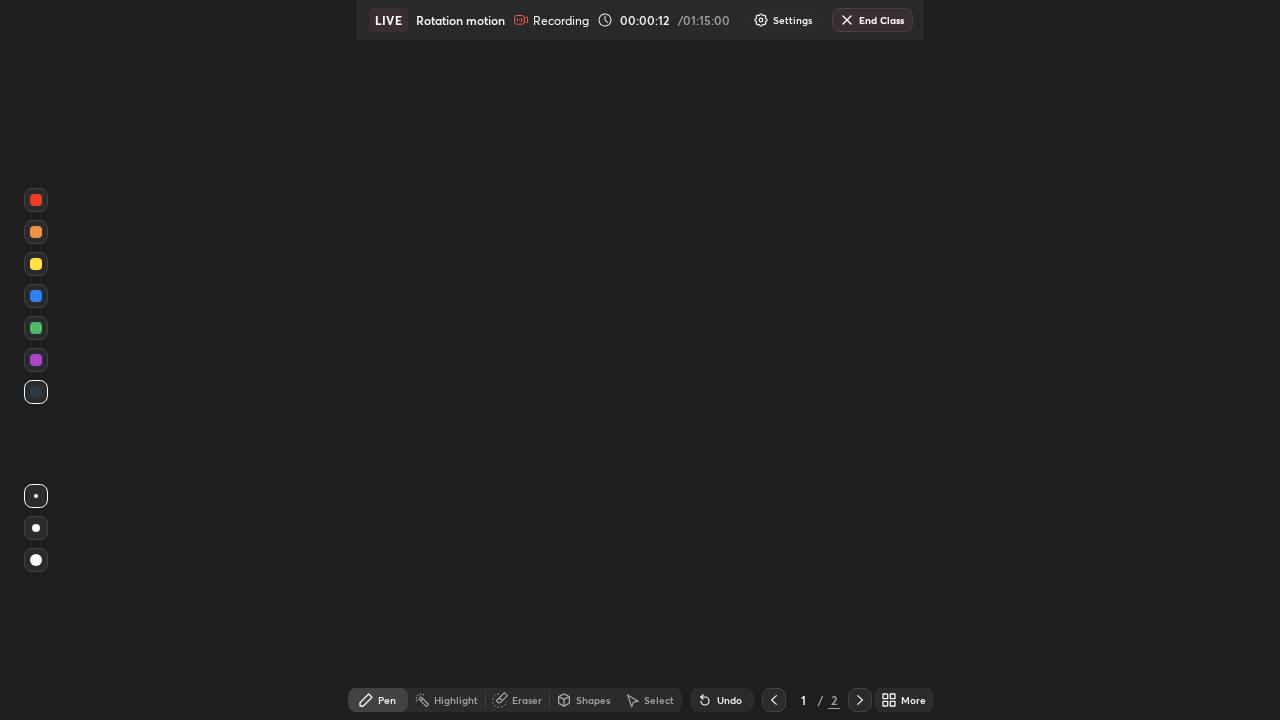click on "Pen" at bounding box center [387, 700] 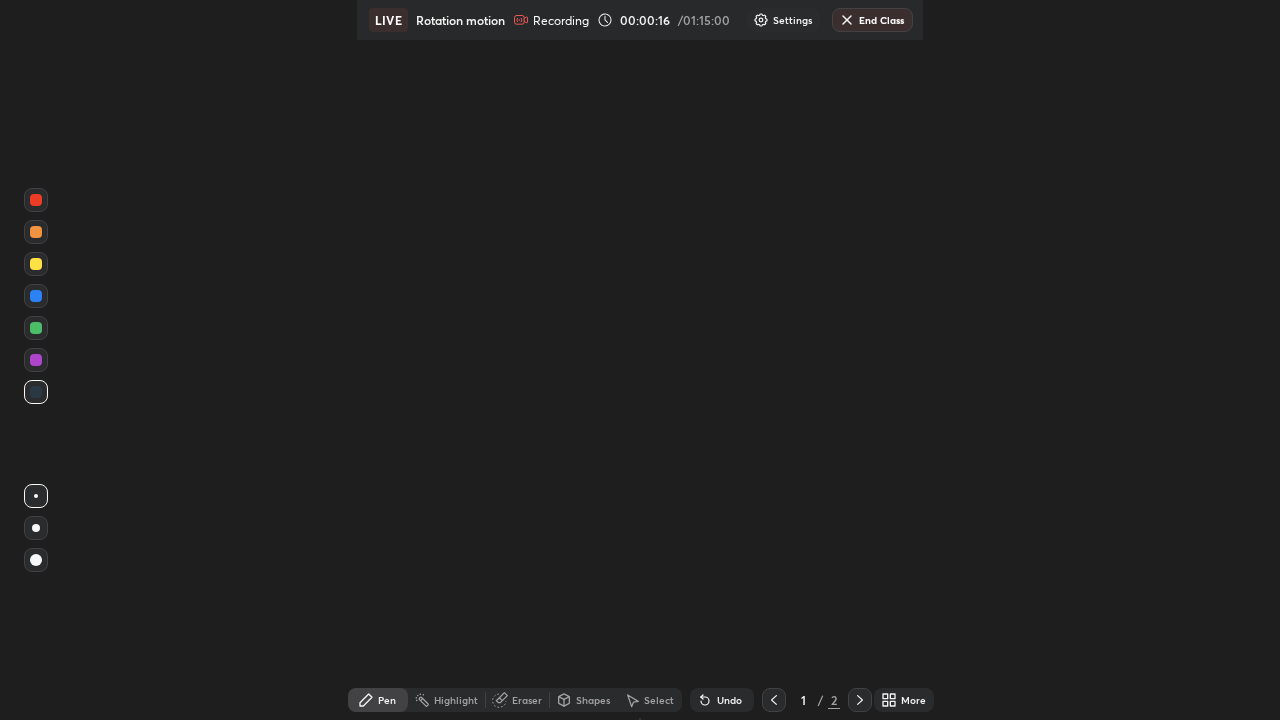 click at bounding box center (36, 392) 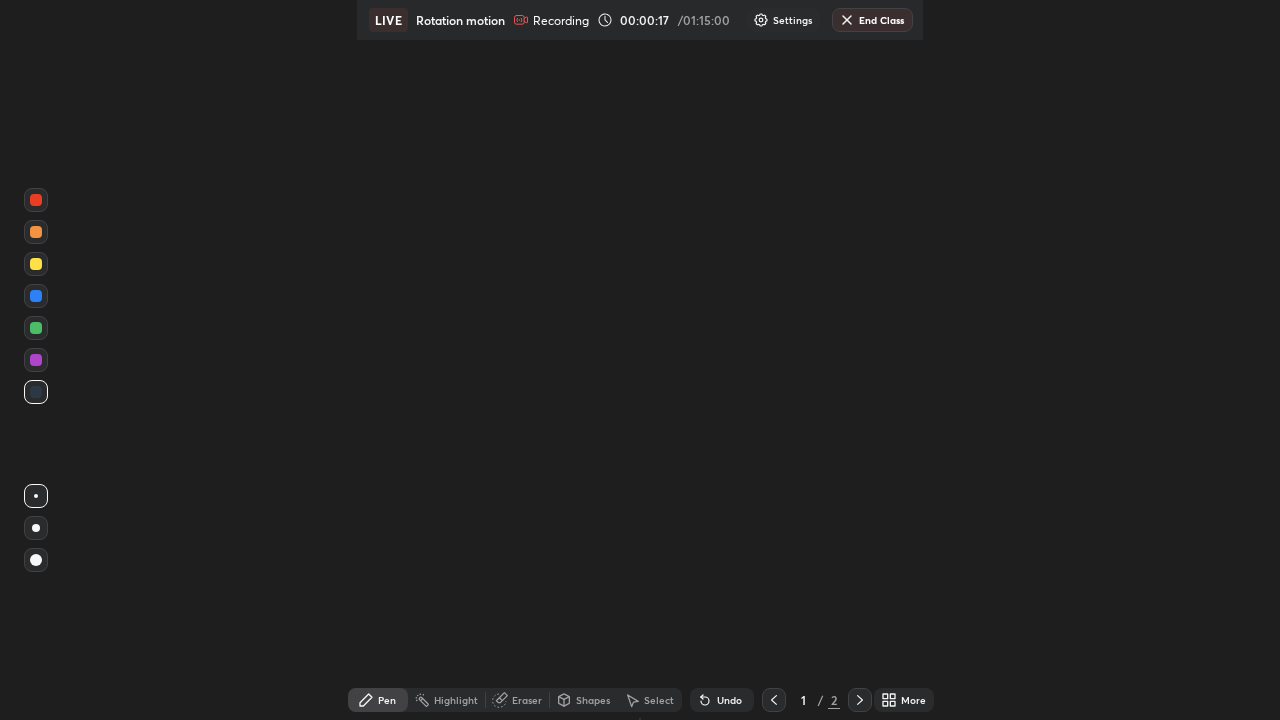 click on "Setting up your live class" at bounding box center (640, 360) 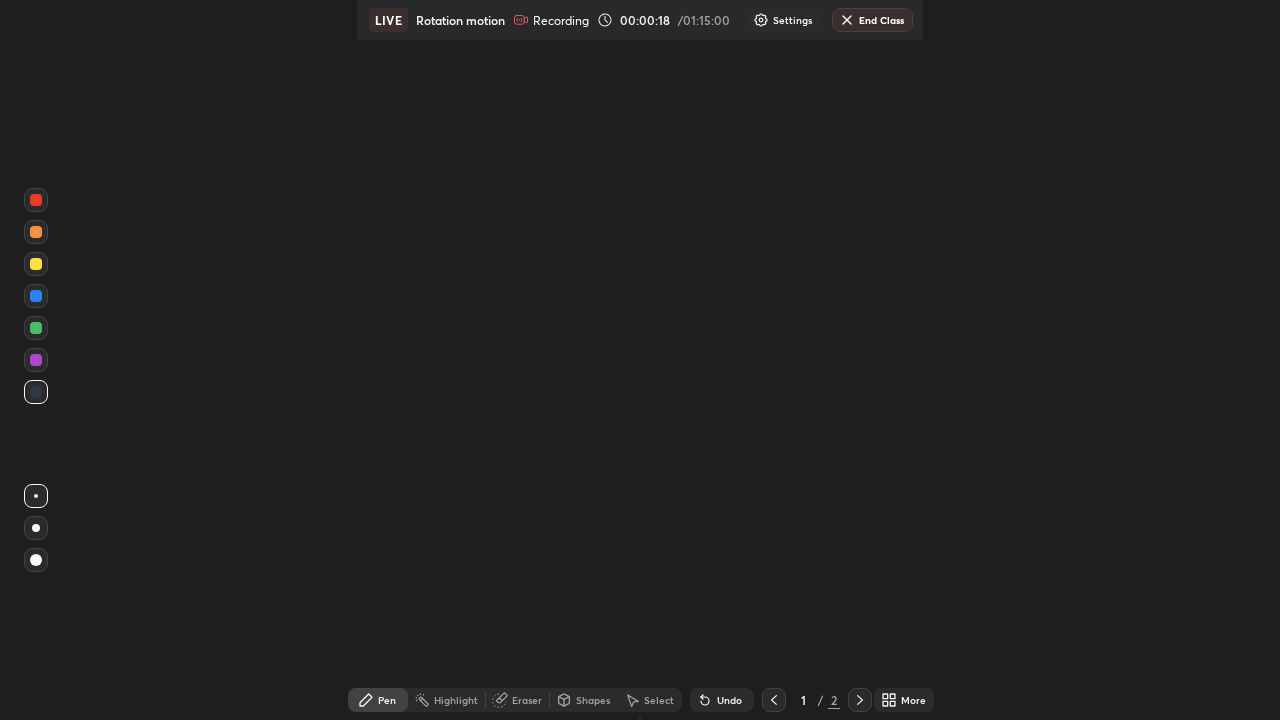click at bounding box center [36, 232] 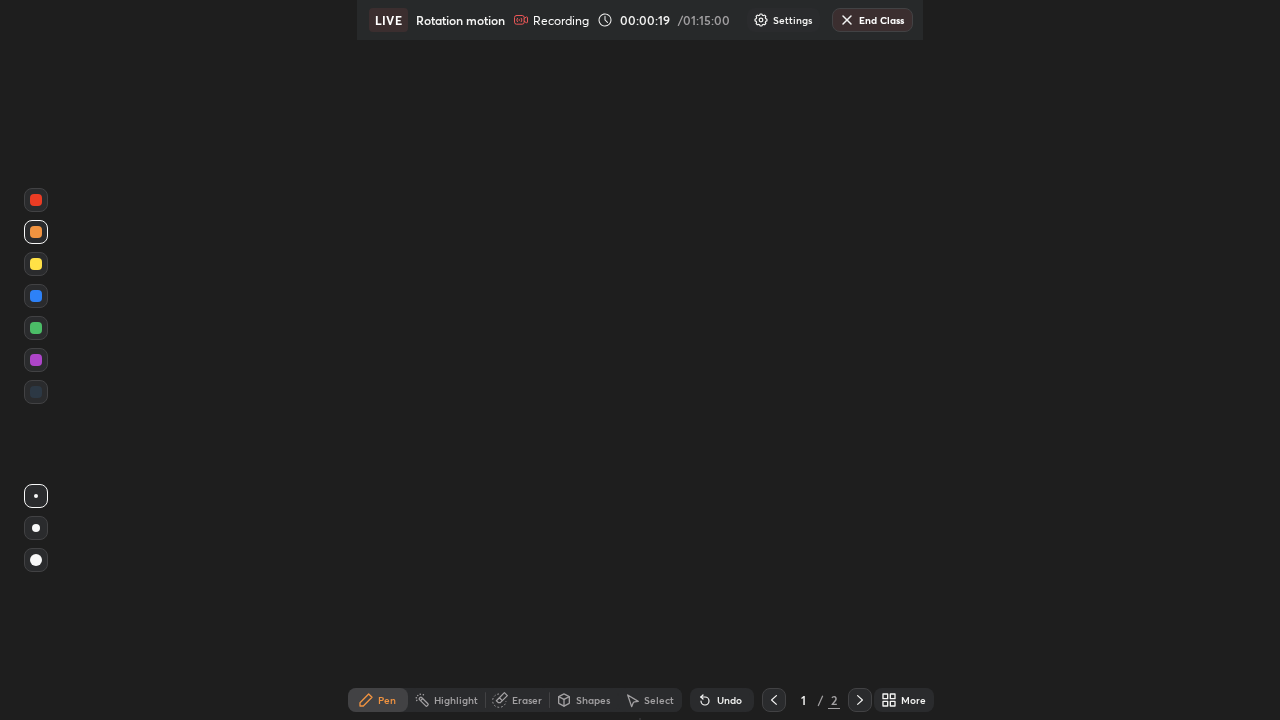 click at bounding box center [36, 200] 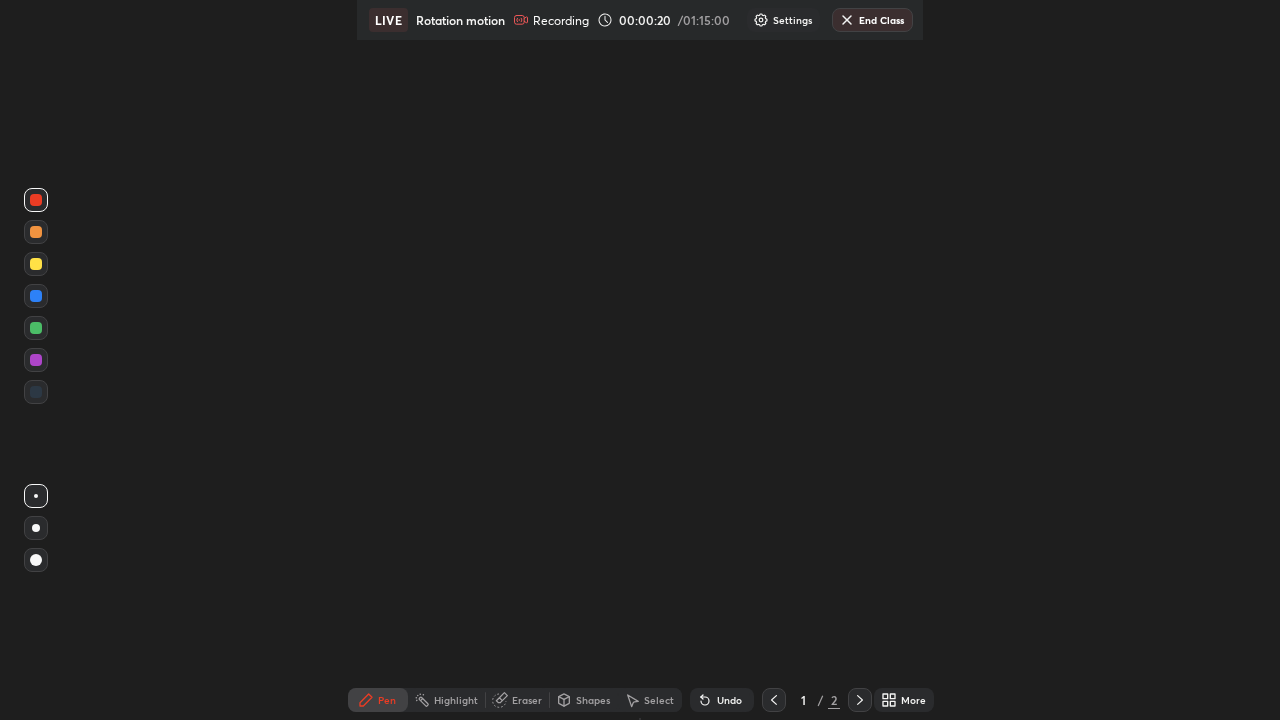 click at bounding box center [36, 360] 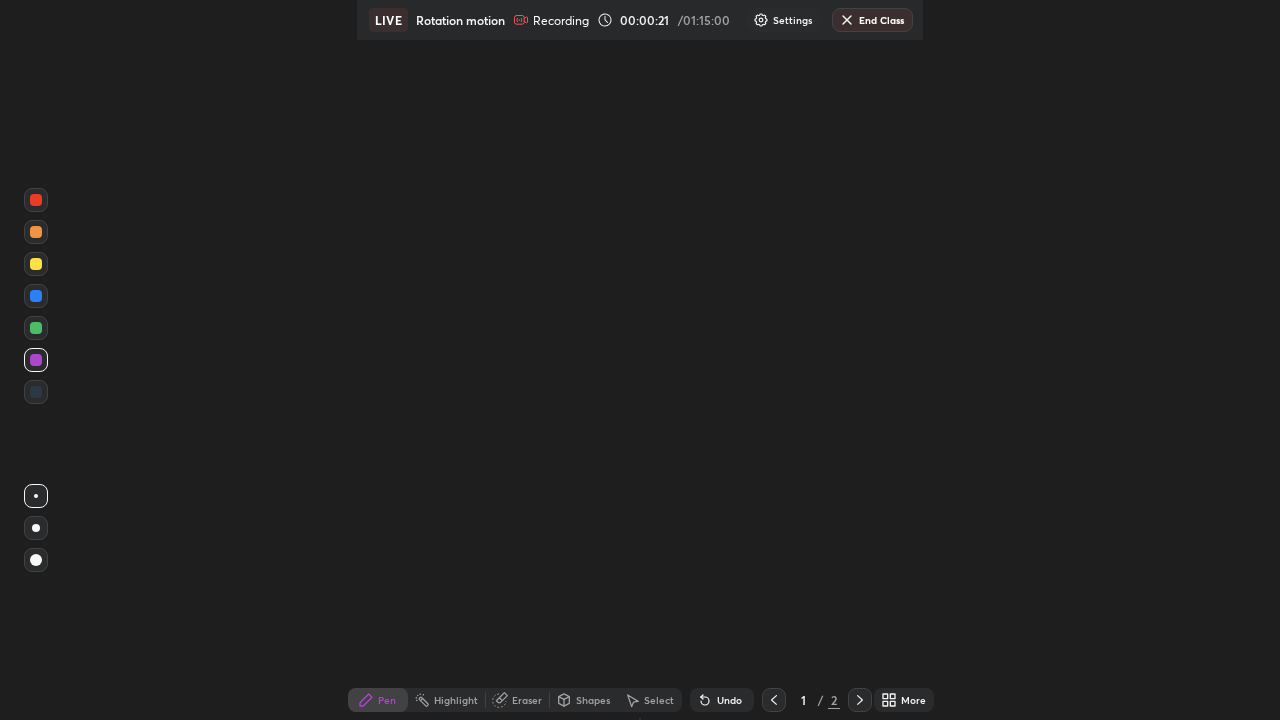 click at bounding box center [36, 360] 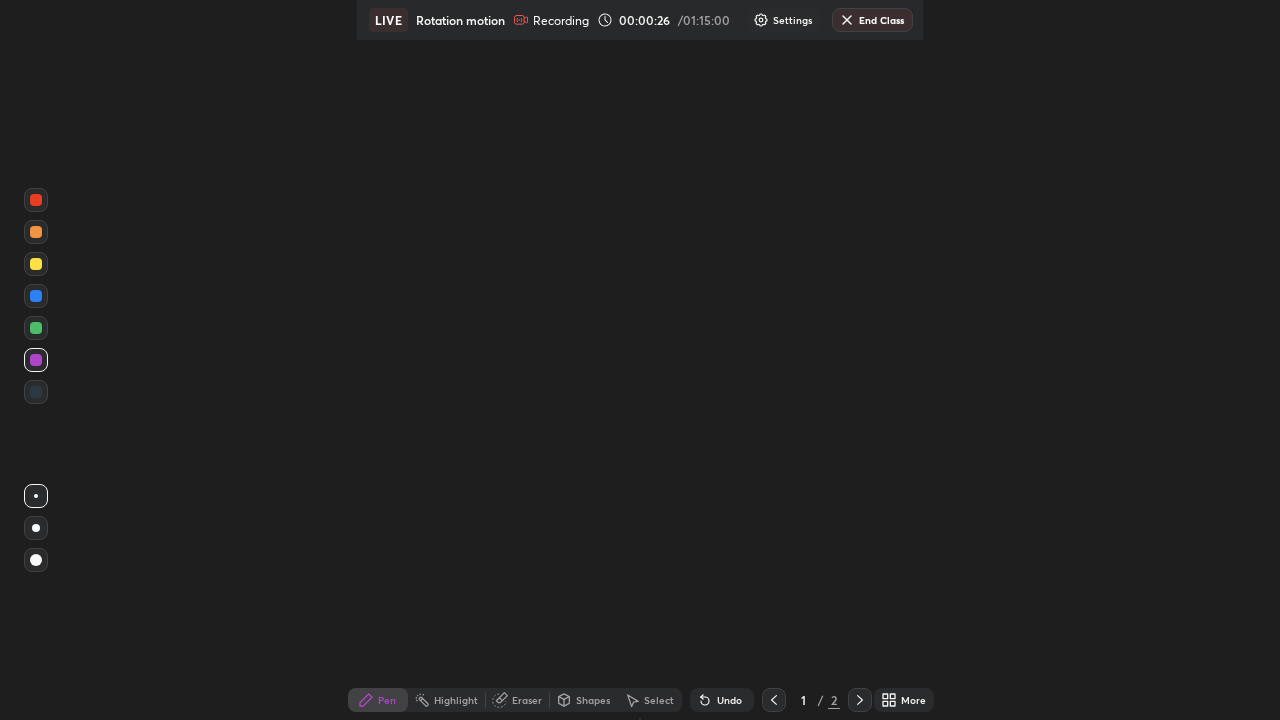 click at bounding box center [36, 560] 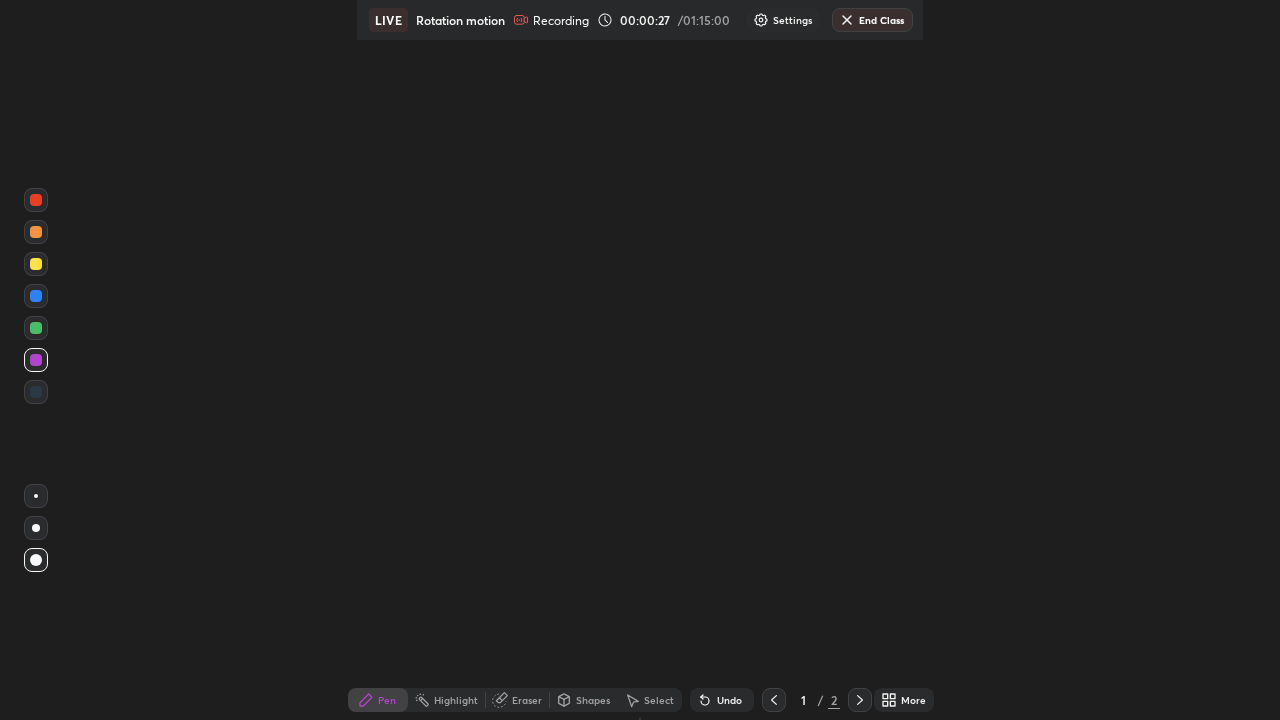 click on "Pen" at bounding box center [387, 700] 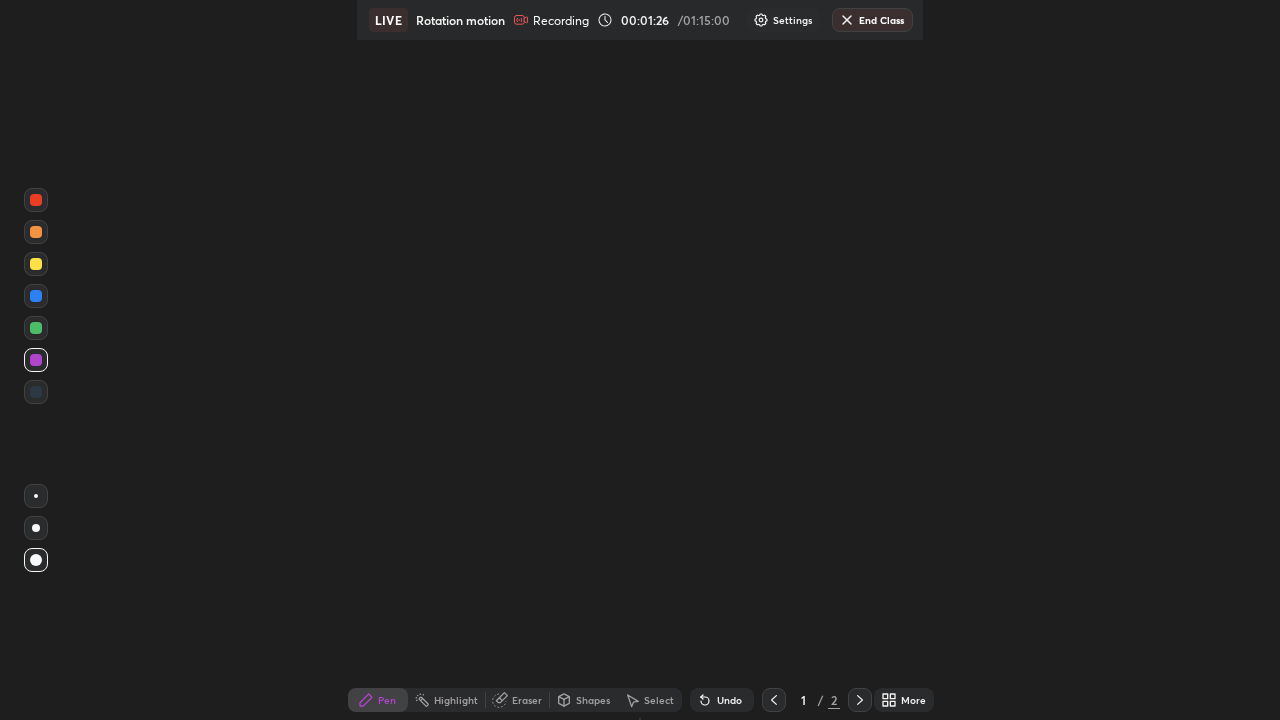 click at bounding box center [36, 392] 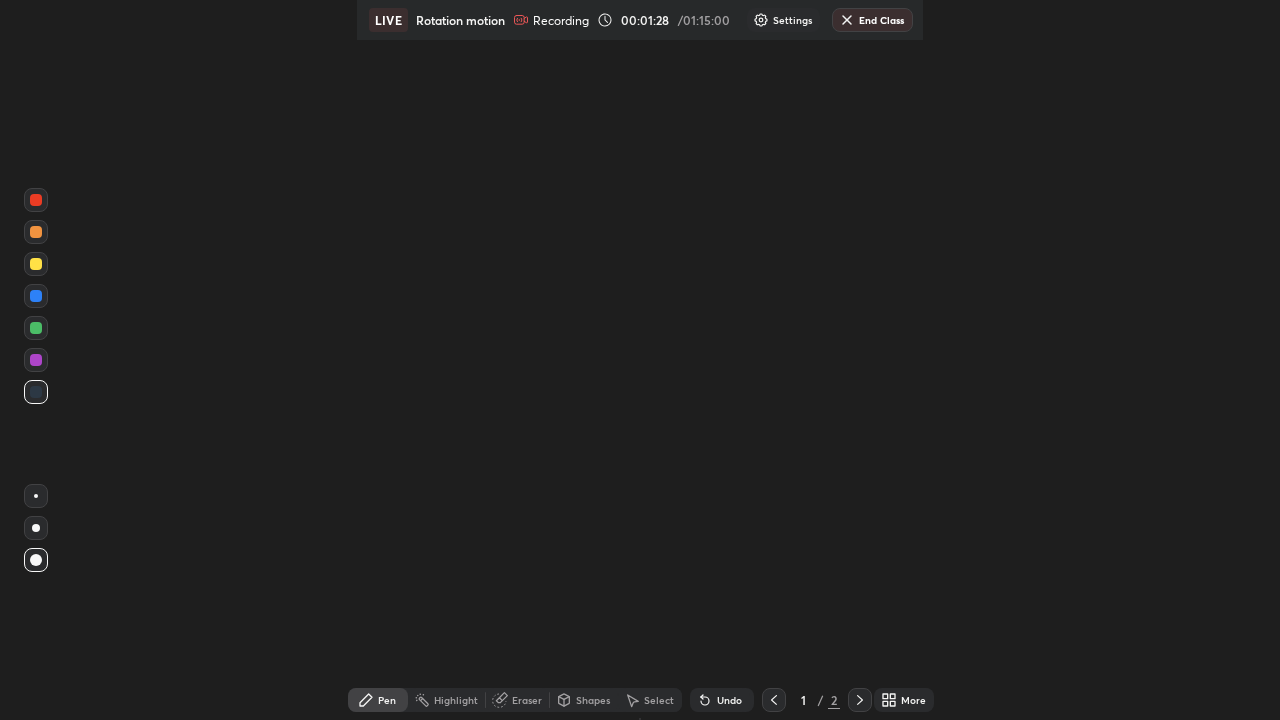 click at bounding box center [36, 296] 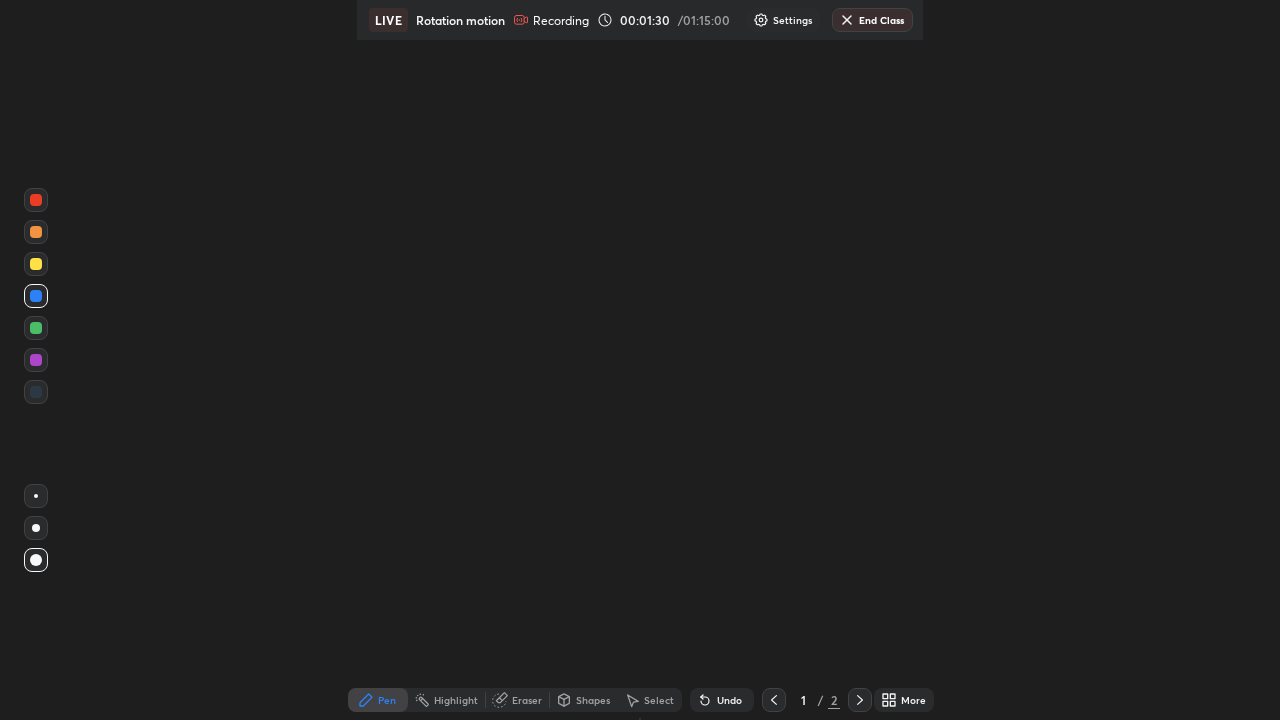 click at bounding box center [36, 560] 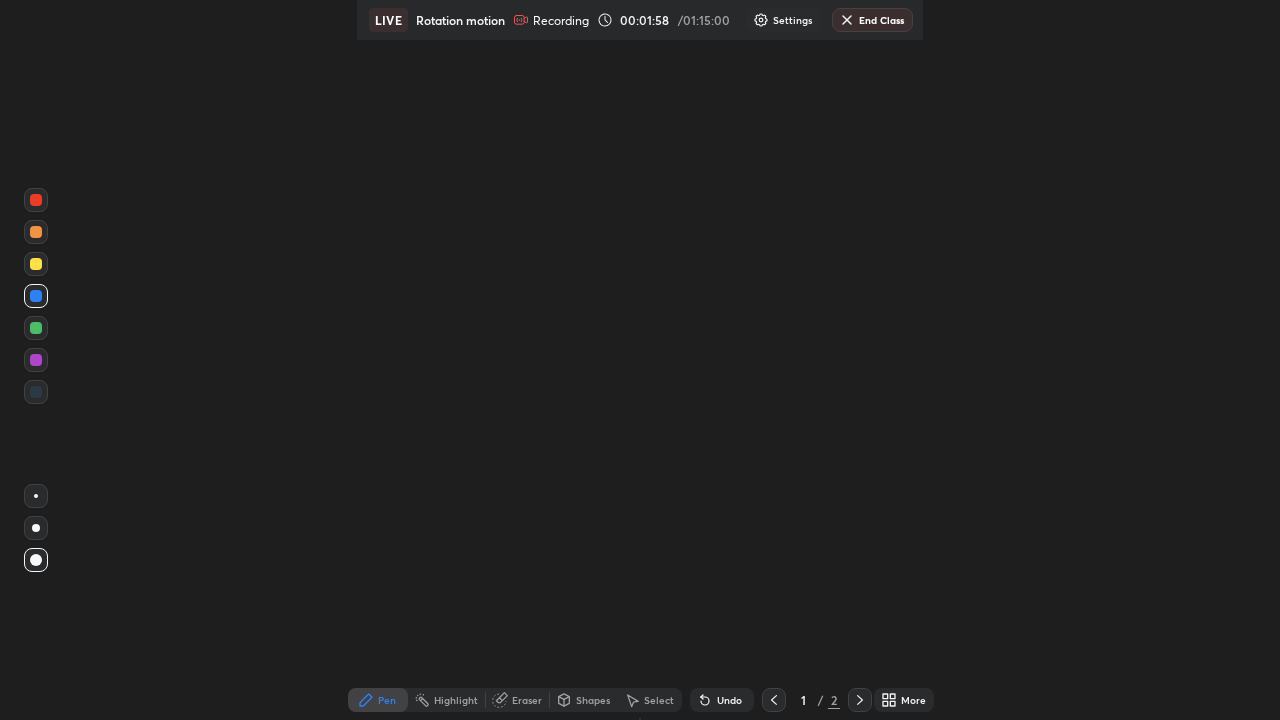 click on "More" at bounding box center (913, 700) 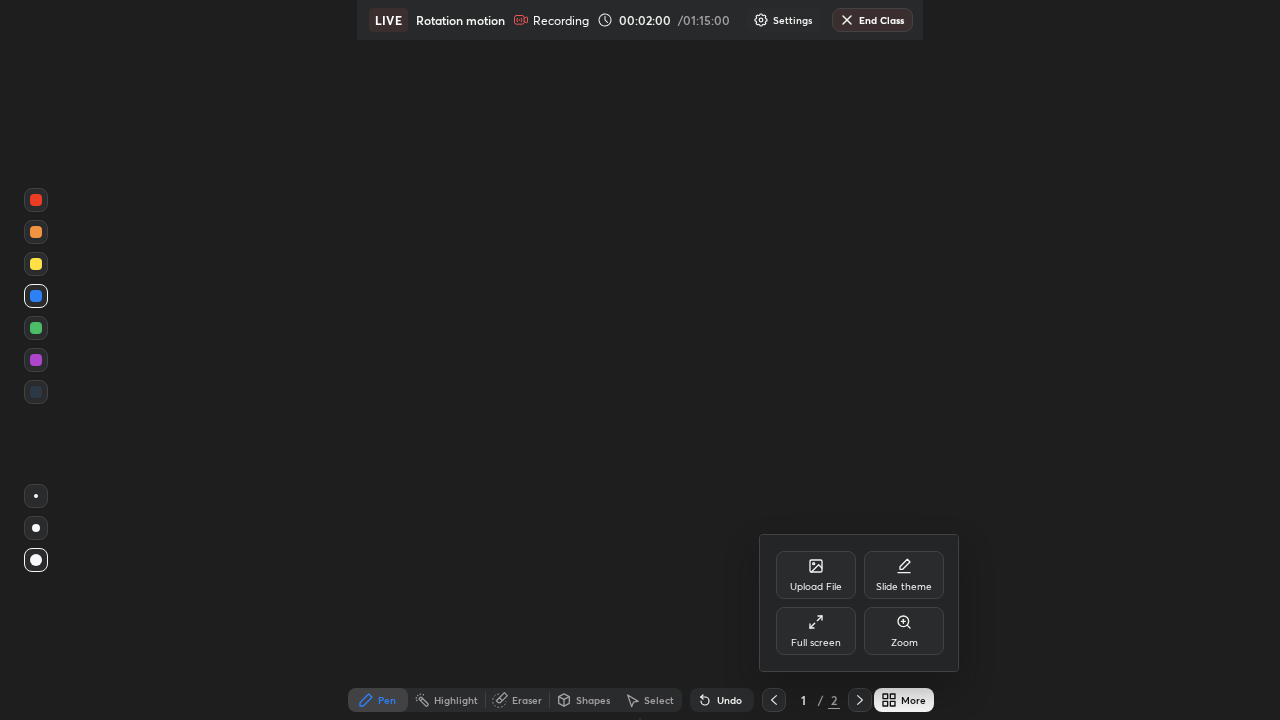click on "Full screen" at bounding box center (816, 631) 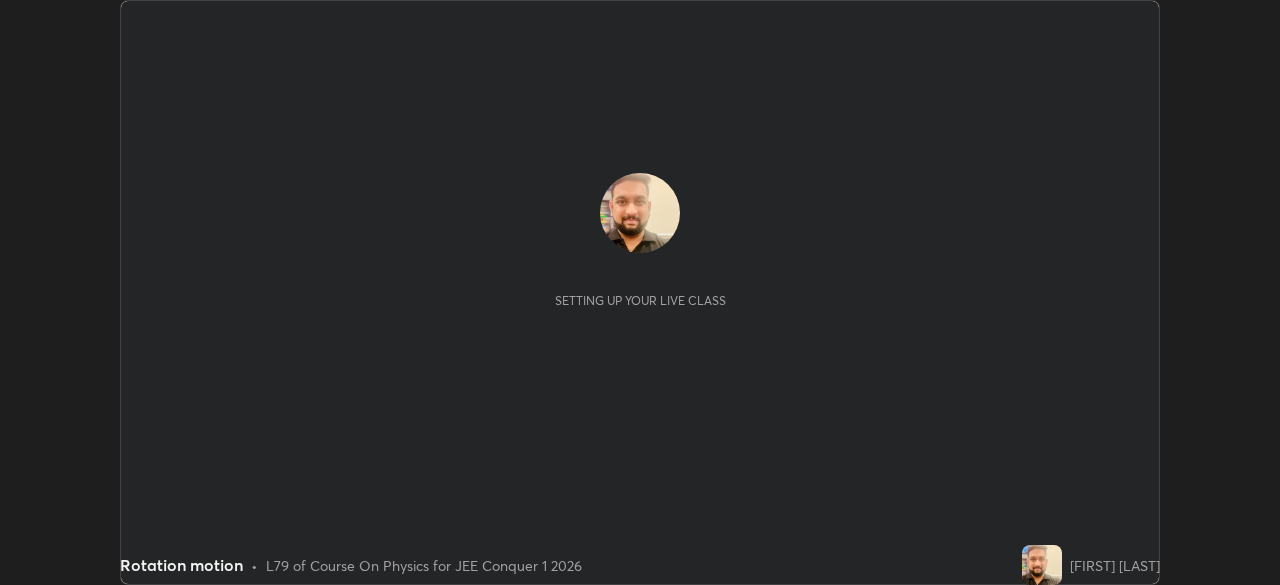 scroll, scrollTop: 0, scrollLeft: 0, axis: both 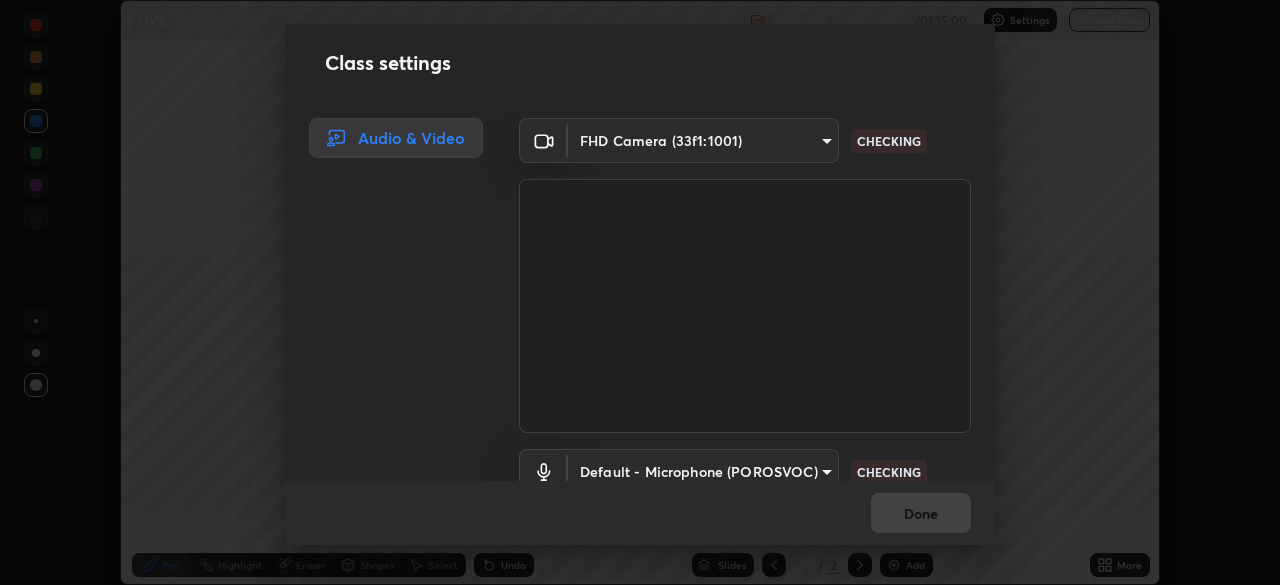 click on "Class settings Audio & Video FHD Camera (33f1:1001) 094ffe3f61abc64f3ce73721aab664ef57d10a5fc7d187ad1ef3fa5fd4d2b427 CHECKING Default - Microphone (POROSVOC) default CHECKING Done" at bounding box center [640, 292] 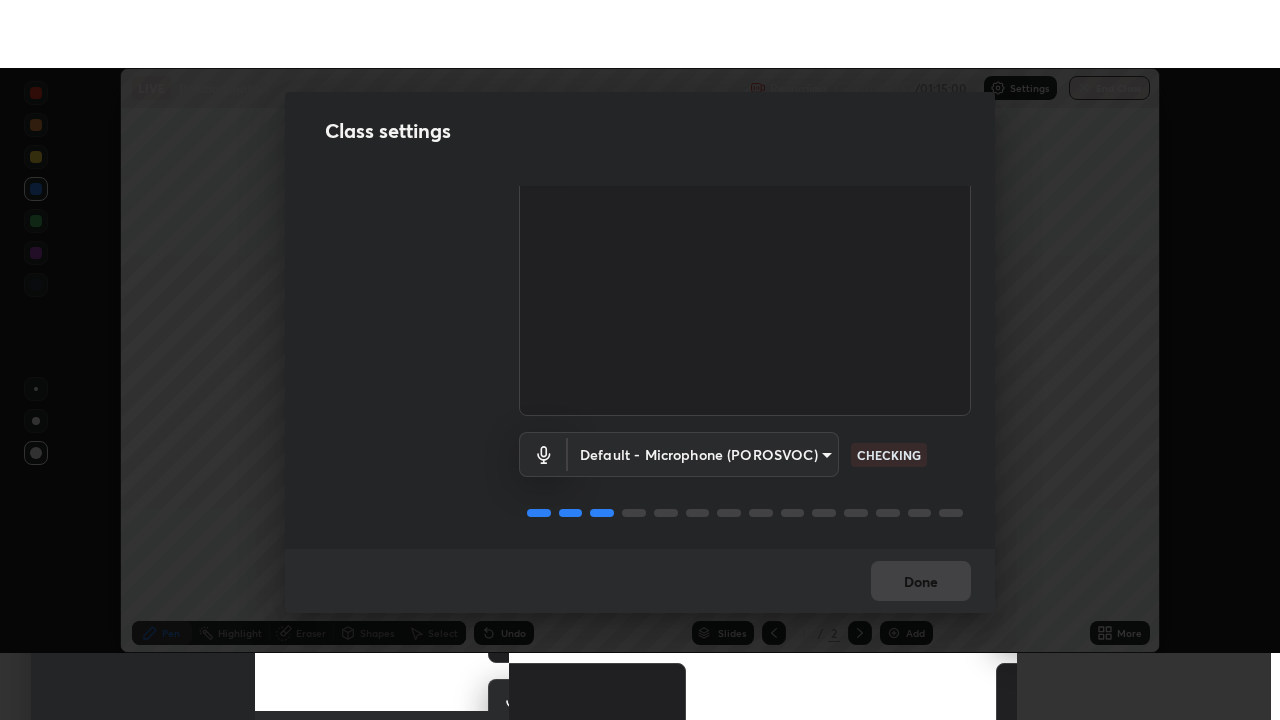 scroll, scrollTop: 91, scrollLeft: 0, axis: vertical 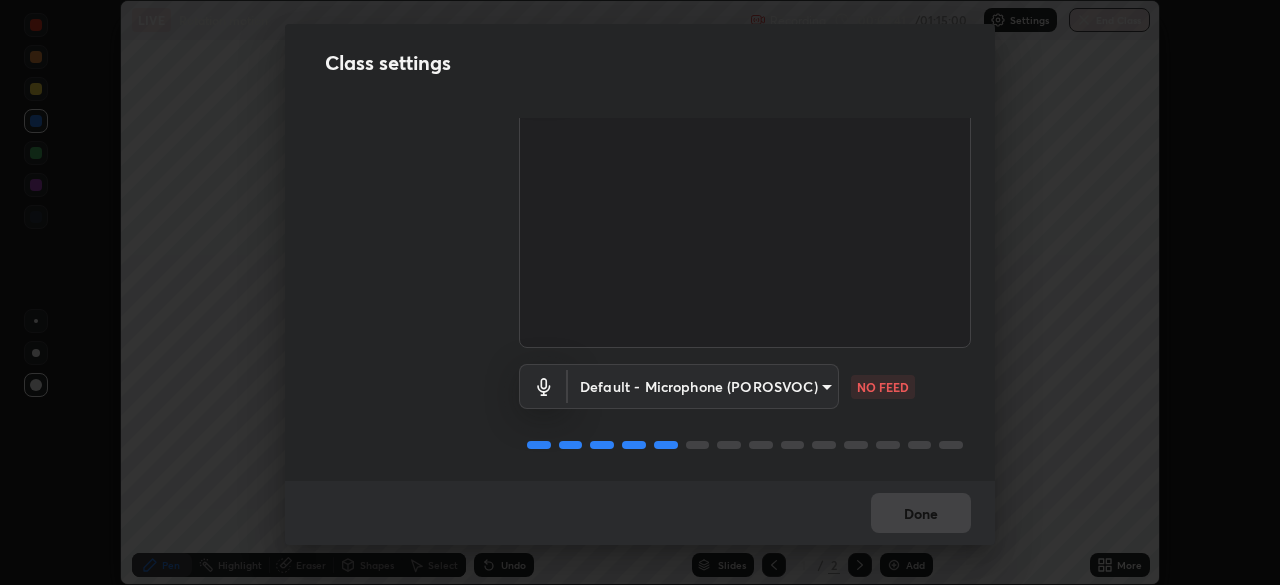 click on "Erase all LIVE Rotation motion Recording 00:02:41 /  01:15:00 Settings End Class Setting up your live class Rotation motion • L79 of Course On Physics for JEE Conquer 1 2026 [FIRST] [LAST] Pen Highlight Eraser Shapes Select Undo Slides 1 / 2 Add More No doubts shared Encourage your learners to ask a doubt for better clarity Report an issue Reason for reporting Buffering Chat not working Audio - Video sync issue Educator video quality low ​ Attach an image Report Class settings Audio & Video FHD Camera (33f1:1001) 094ffe3f61abc64f3ce73721aab664ef57d10a5fc7d187ad1ef3fa5fd4d2b427 CHECKING Default - Microphone (POROSVOC) default NO FEED Done" at bounding box center (640, 292) 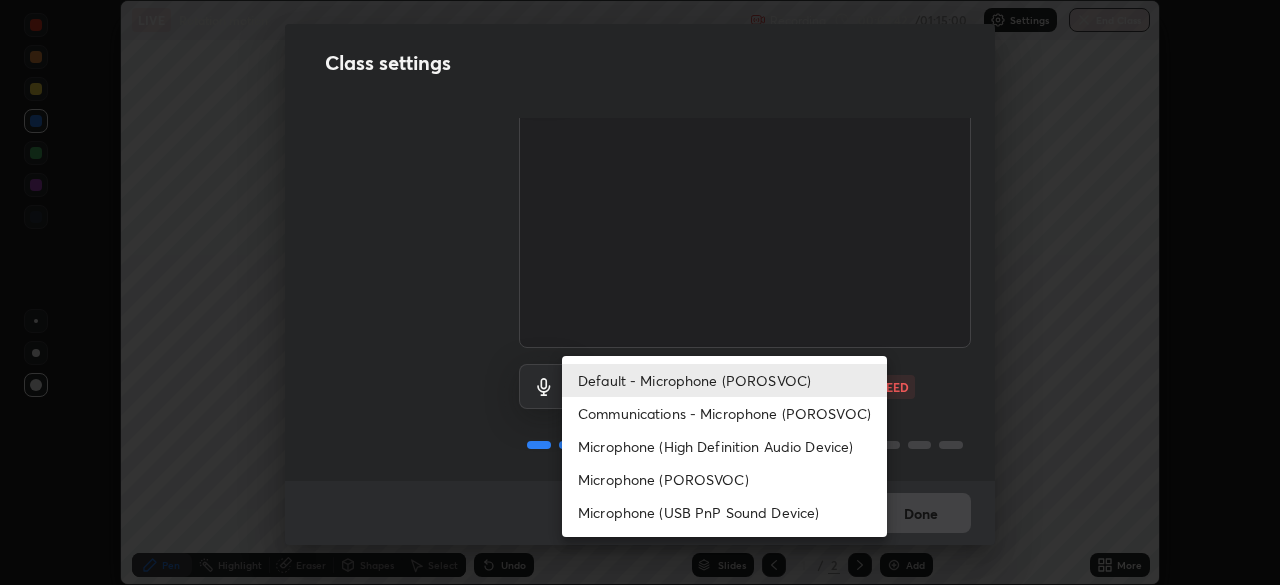click on "Communications - Microphone (POROSVOC)" at bounding box center (724, 413) 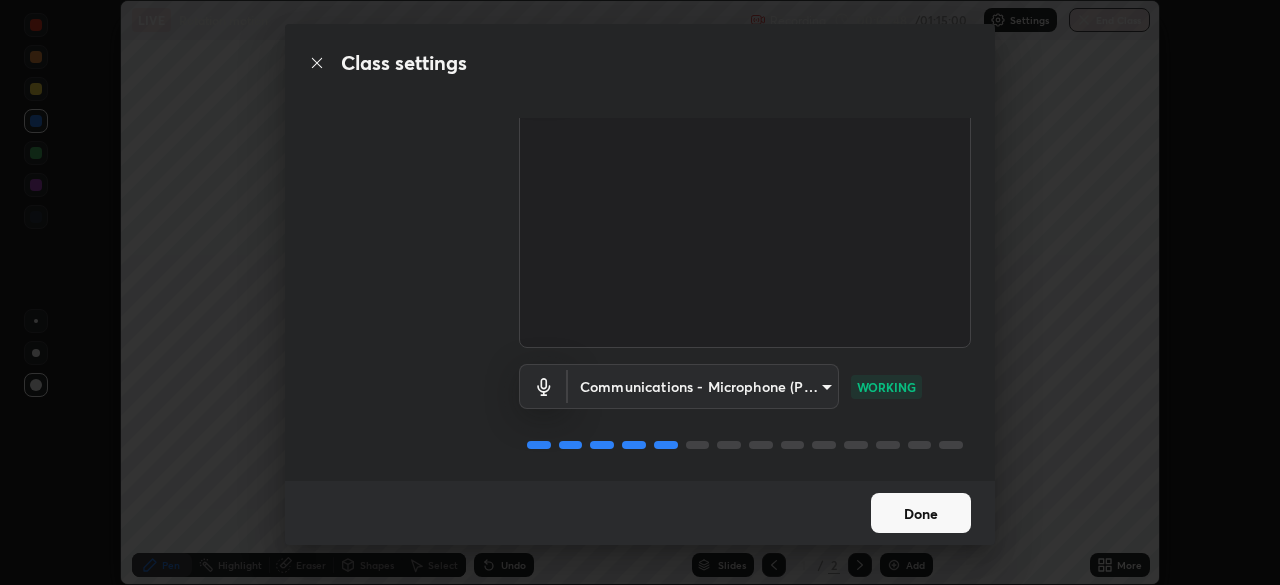 click on "Done" at bounding box center [921, 513] 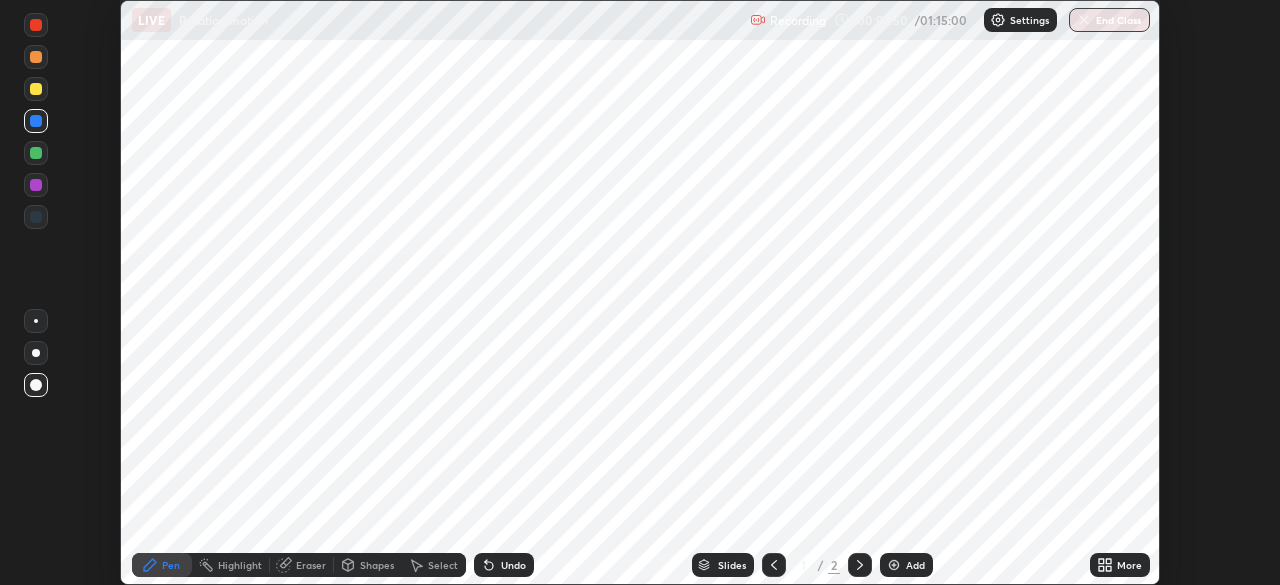 click 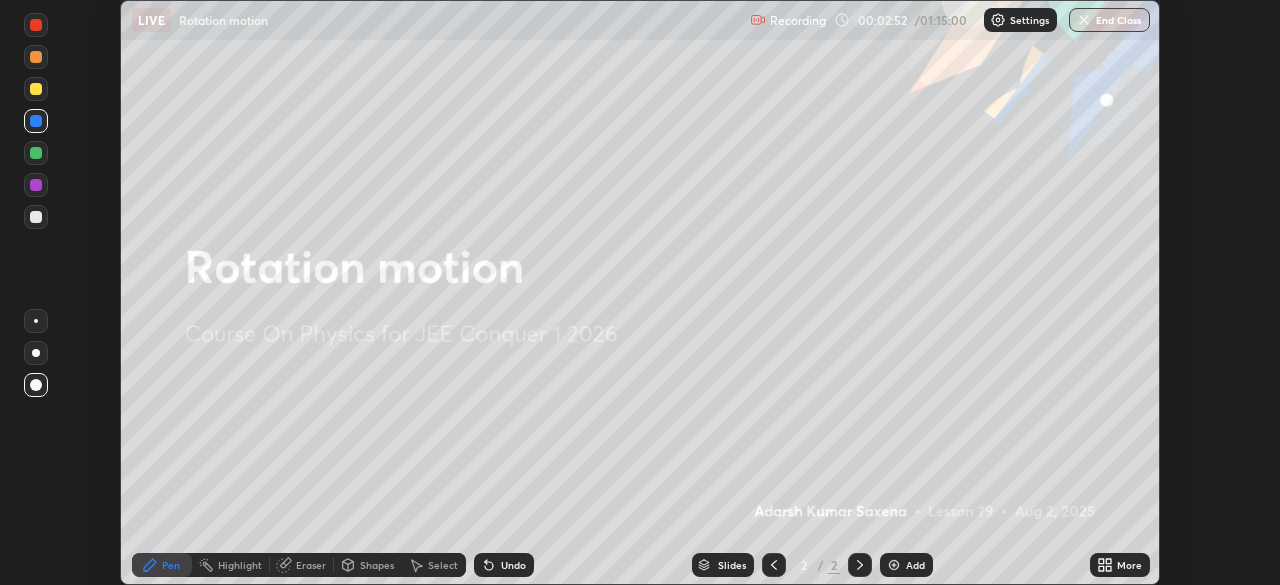 click 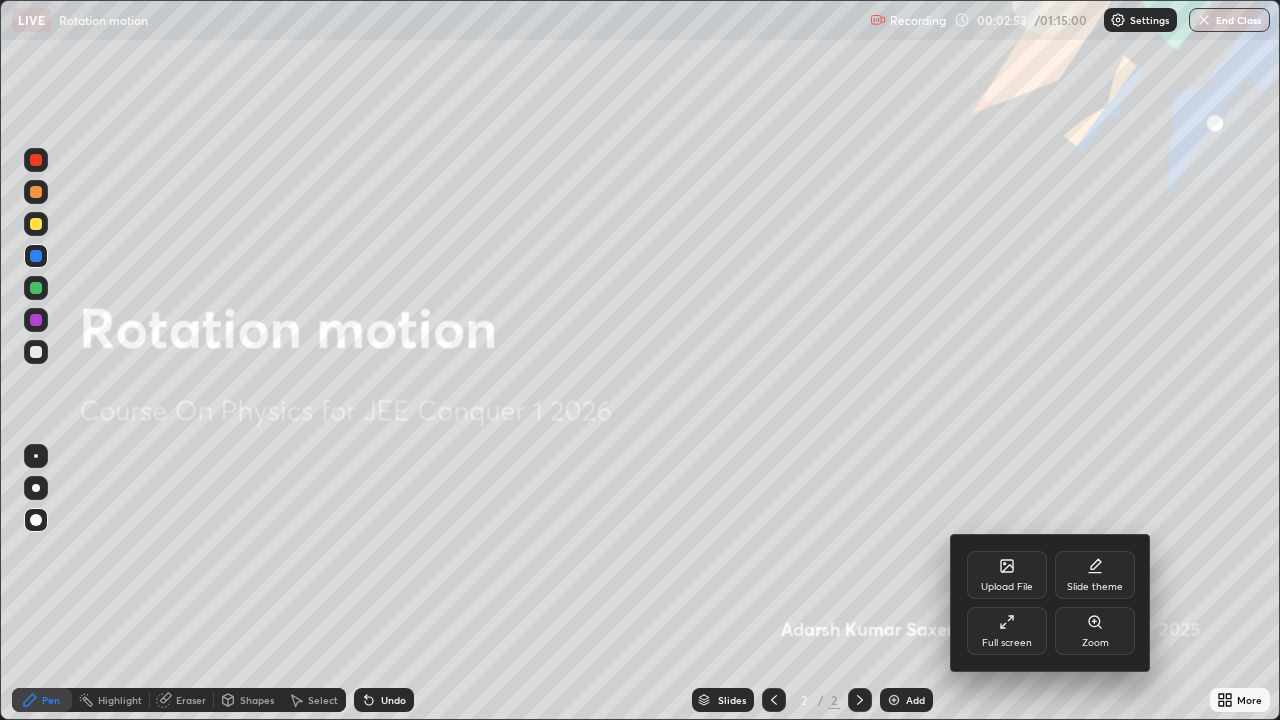 scroll, scrollTop: 99280, scrollLeft: 98720, axis: both 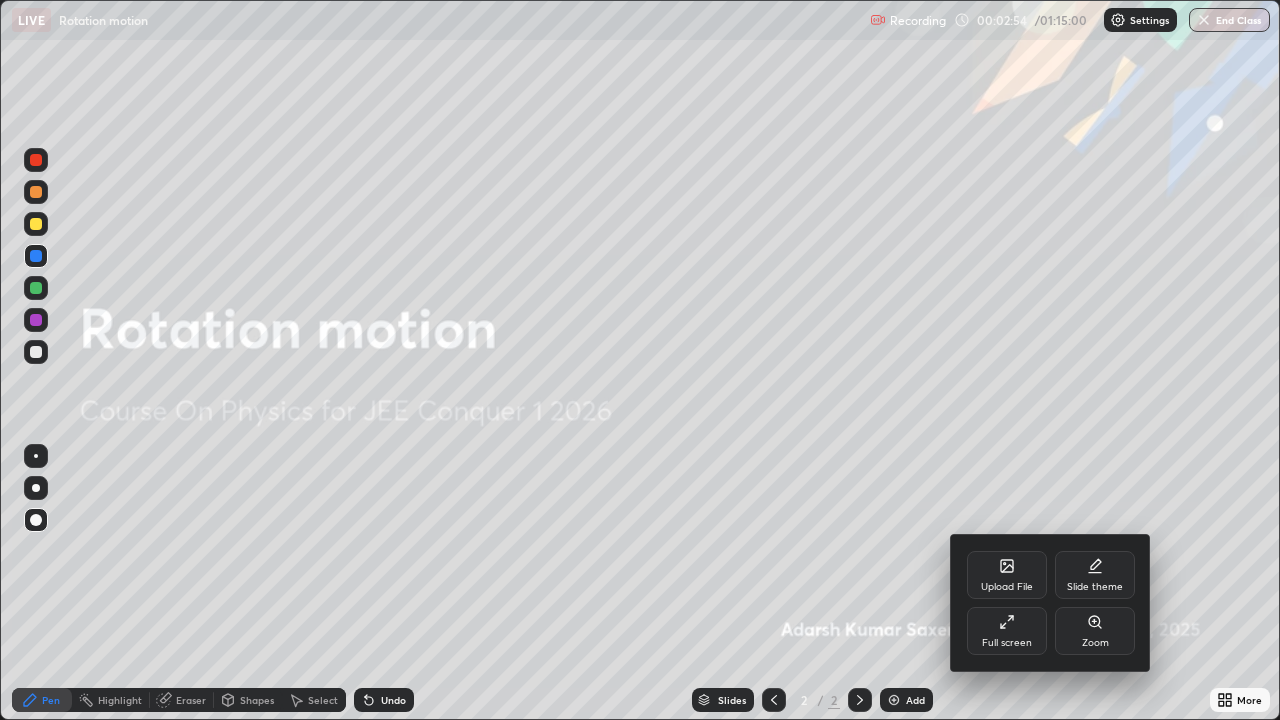 click at bounding box center (640, 360) 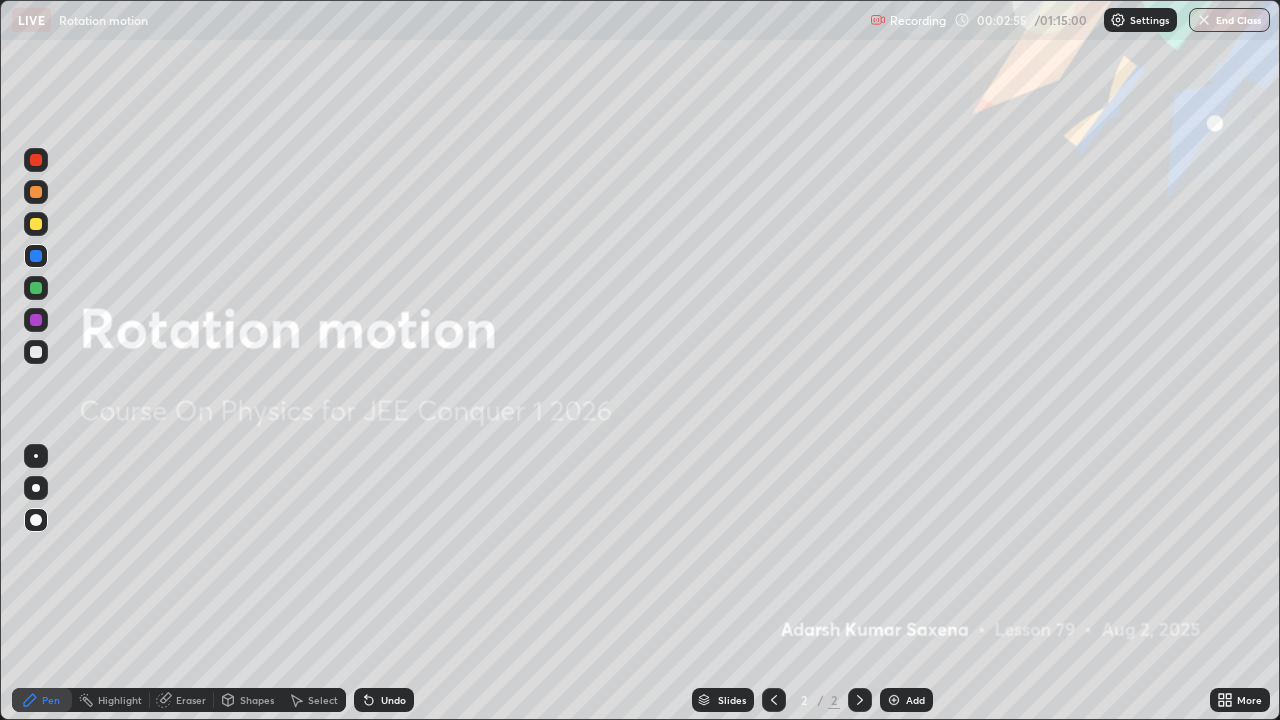 click 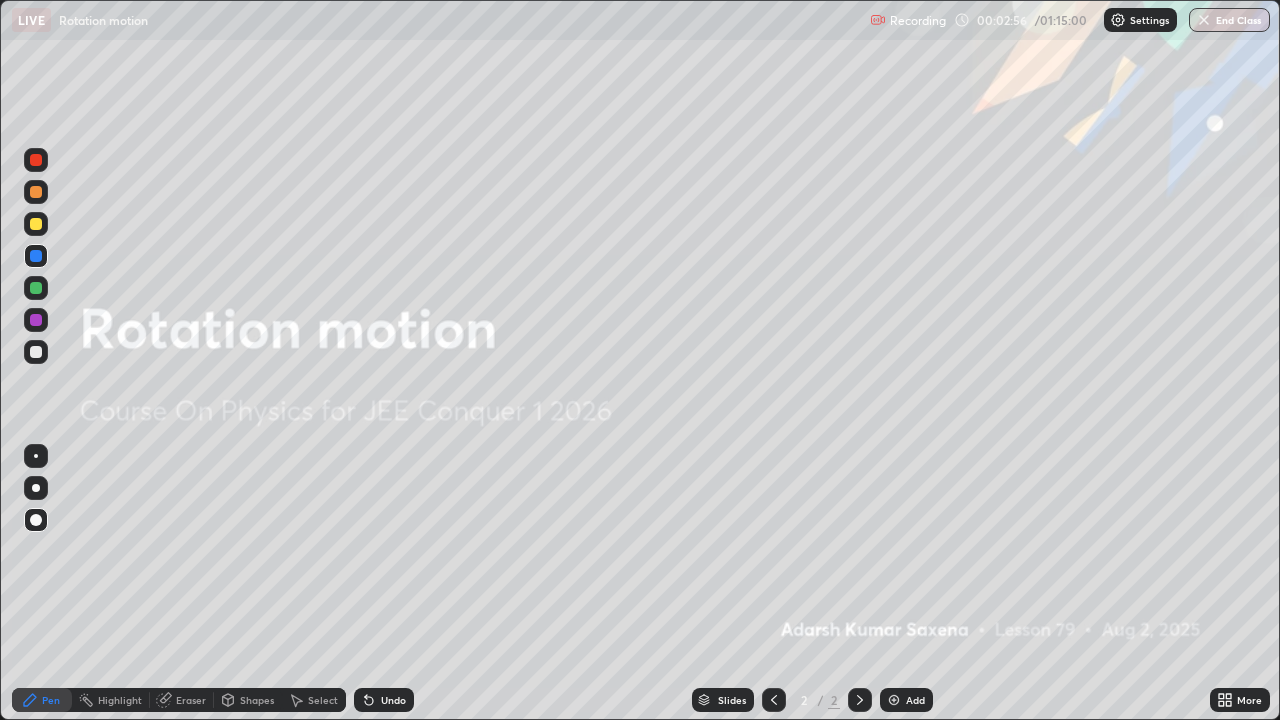 click at bounding box center [894, 700] 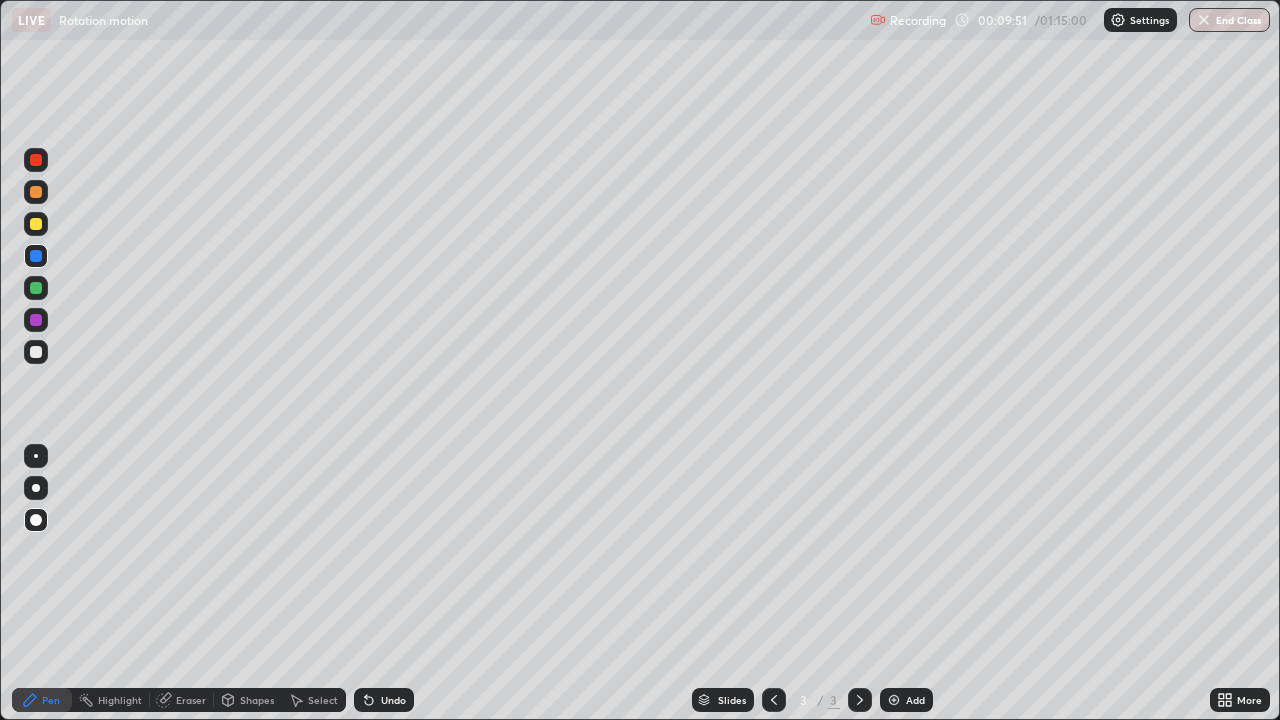 click on "Undo" at bounding box center (393, 700) 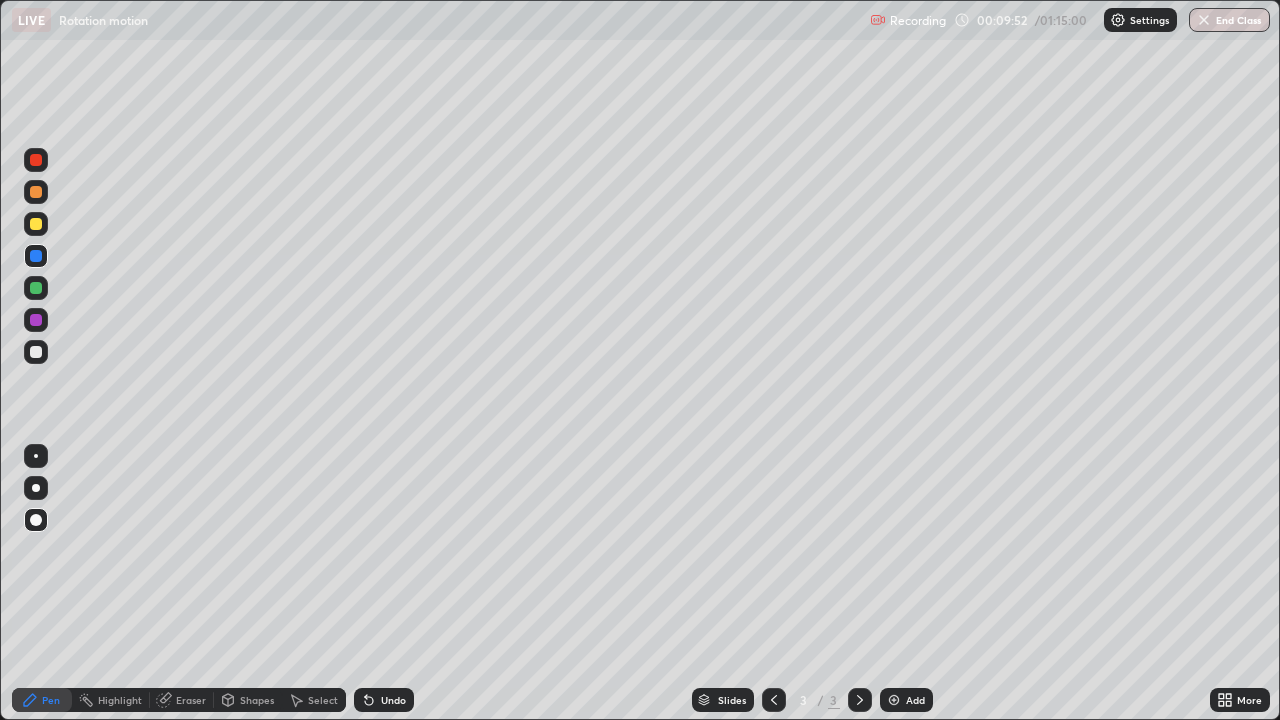 click at bounding box center [36, 520] 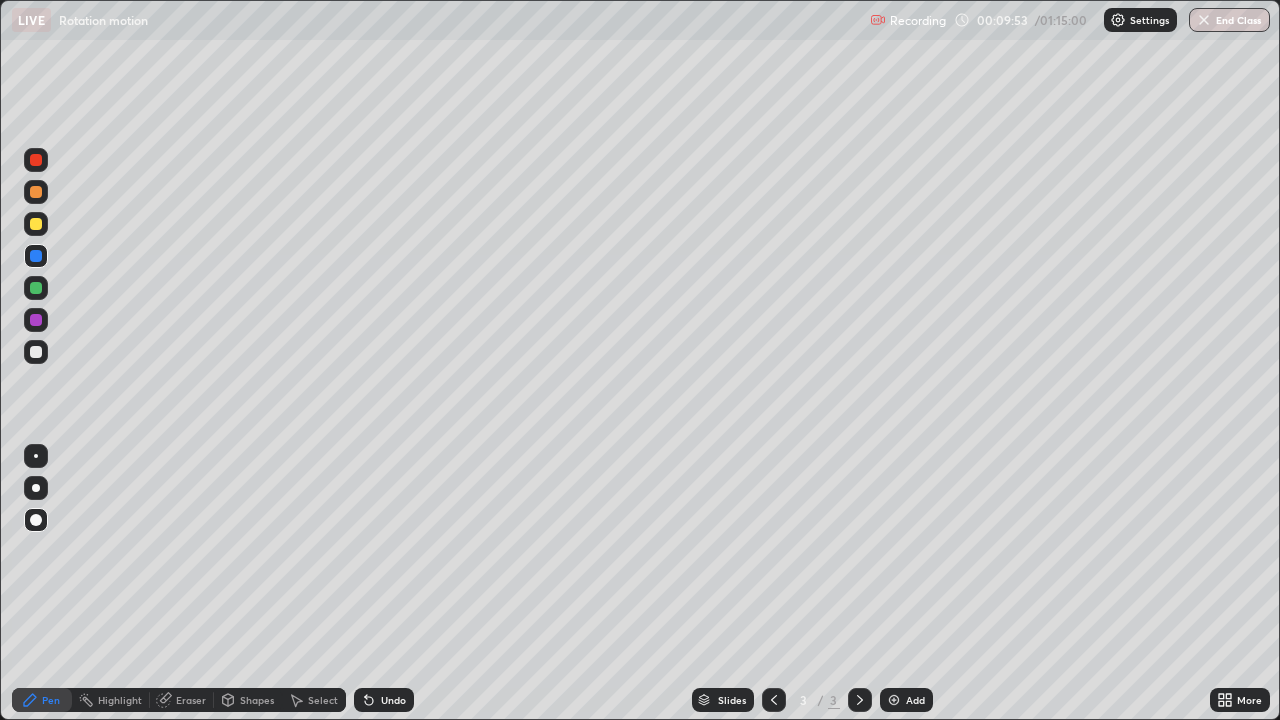 click at bounding box center [36, 352] 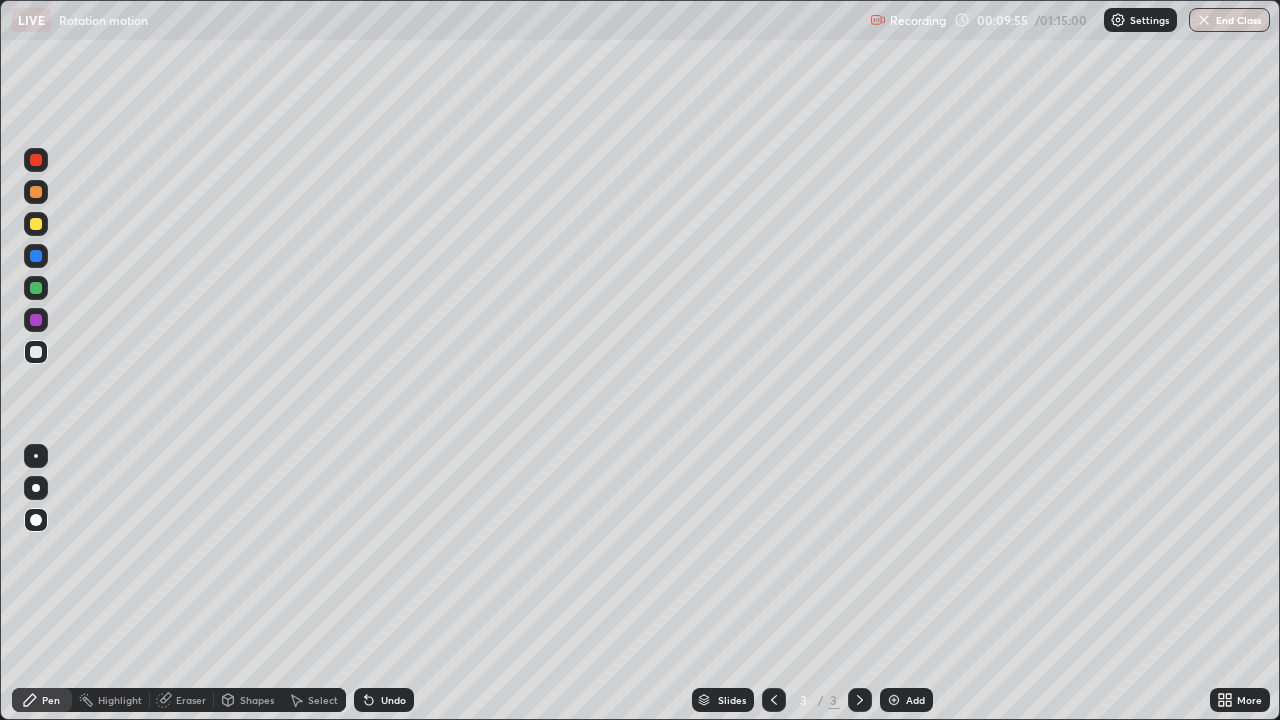 click on "Pen" at bounding box center [42, 700] 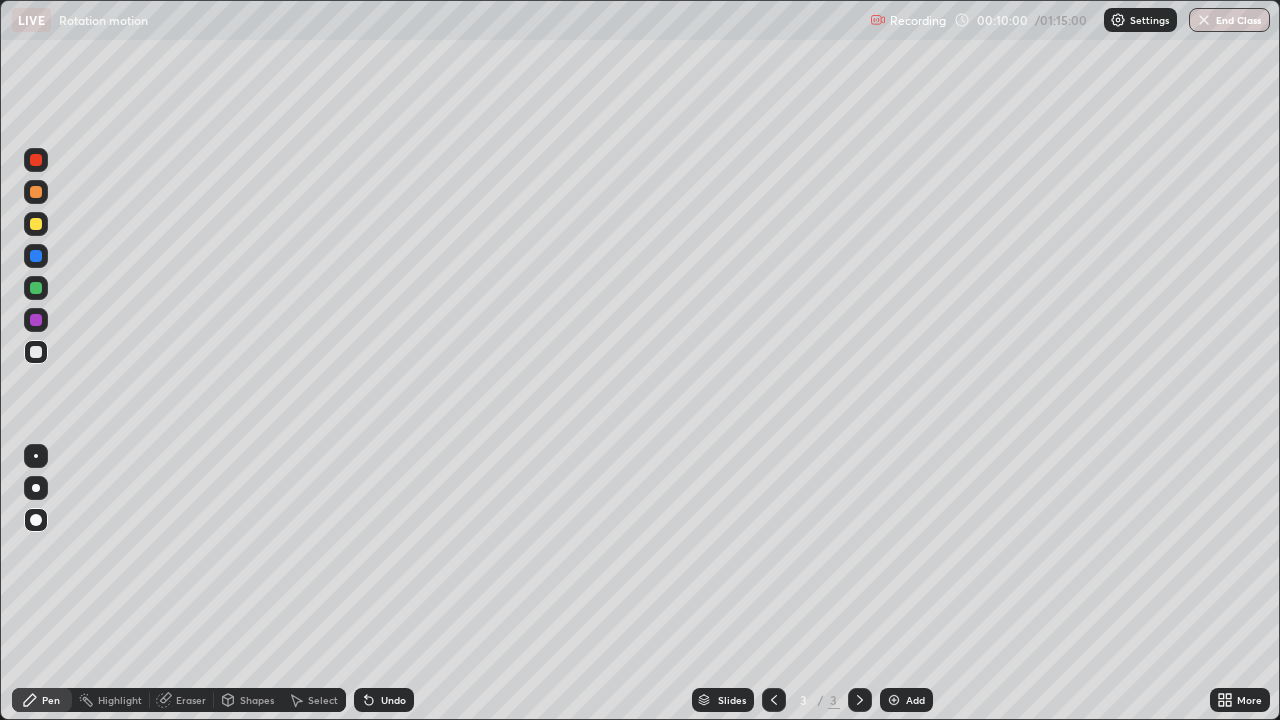 click at bounding box center [36, 352] 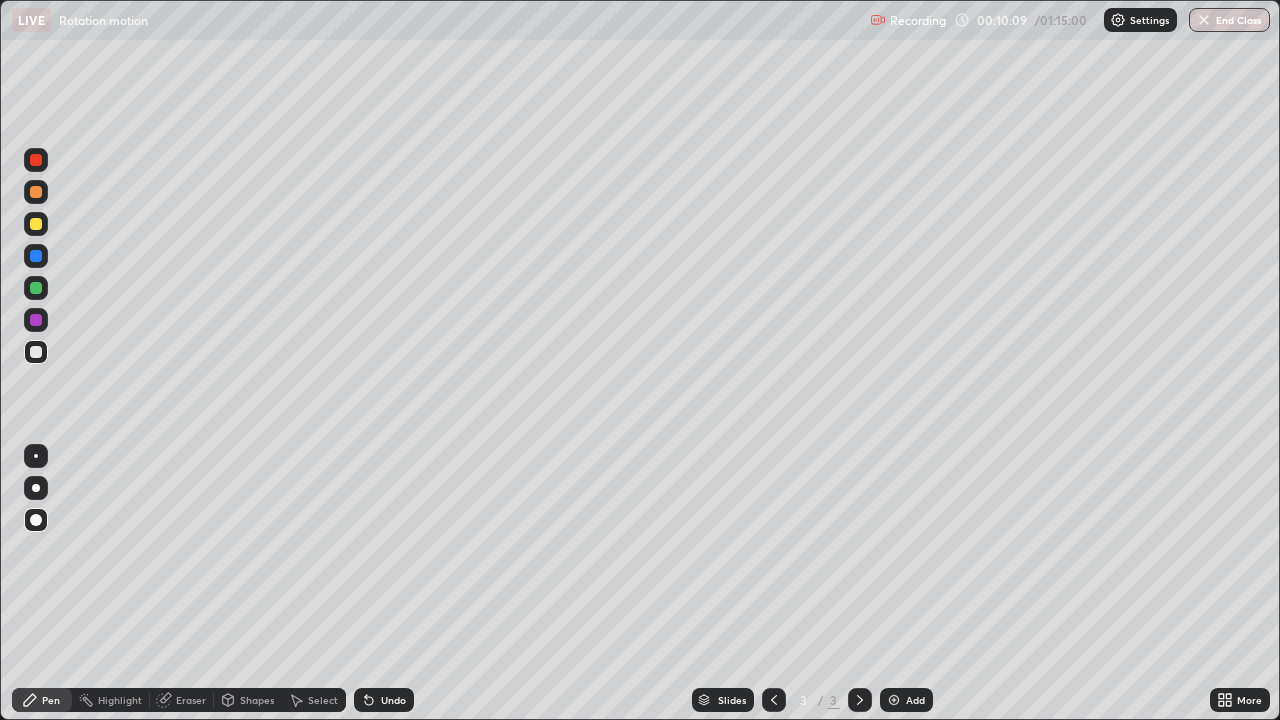 click on "Shapes" at bounding box center (257, 700) 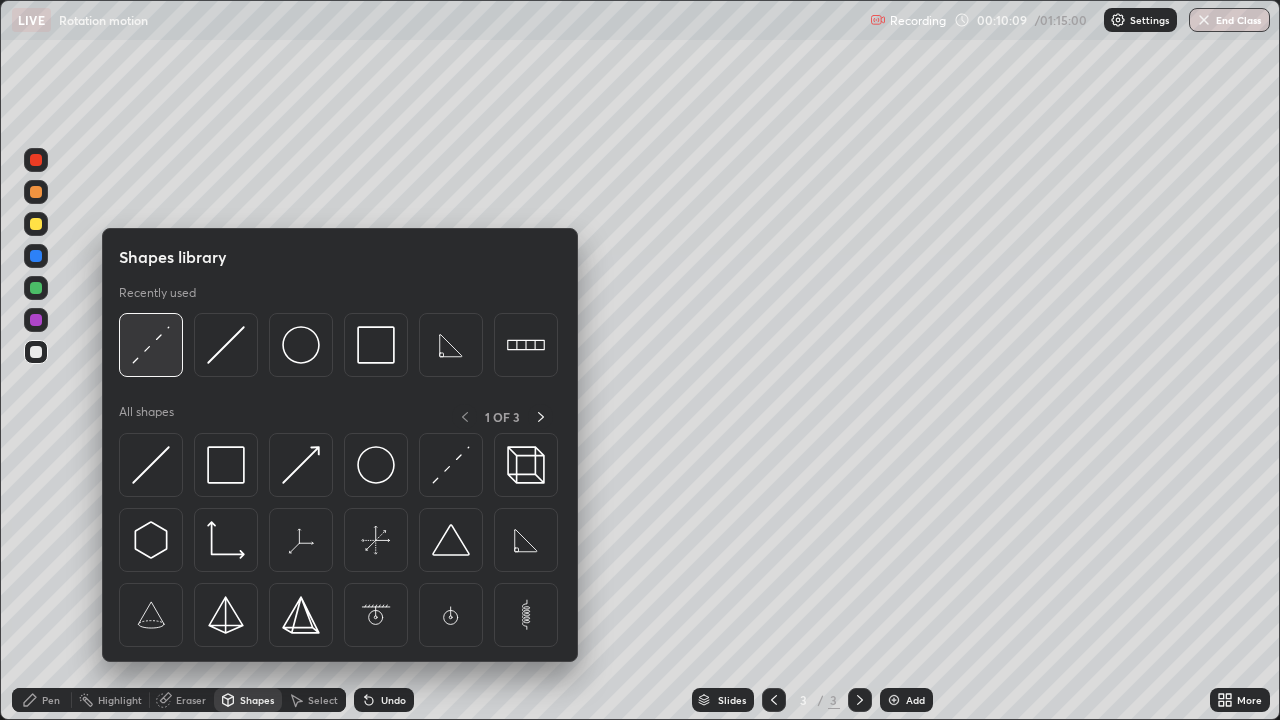 click at bounding box center [151, 345] 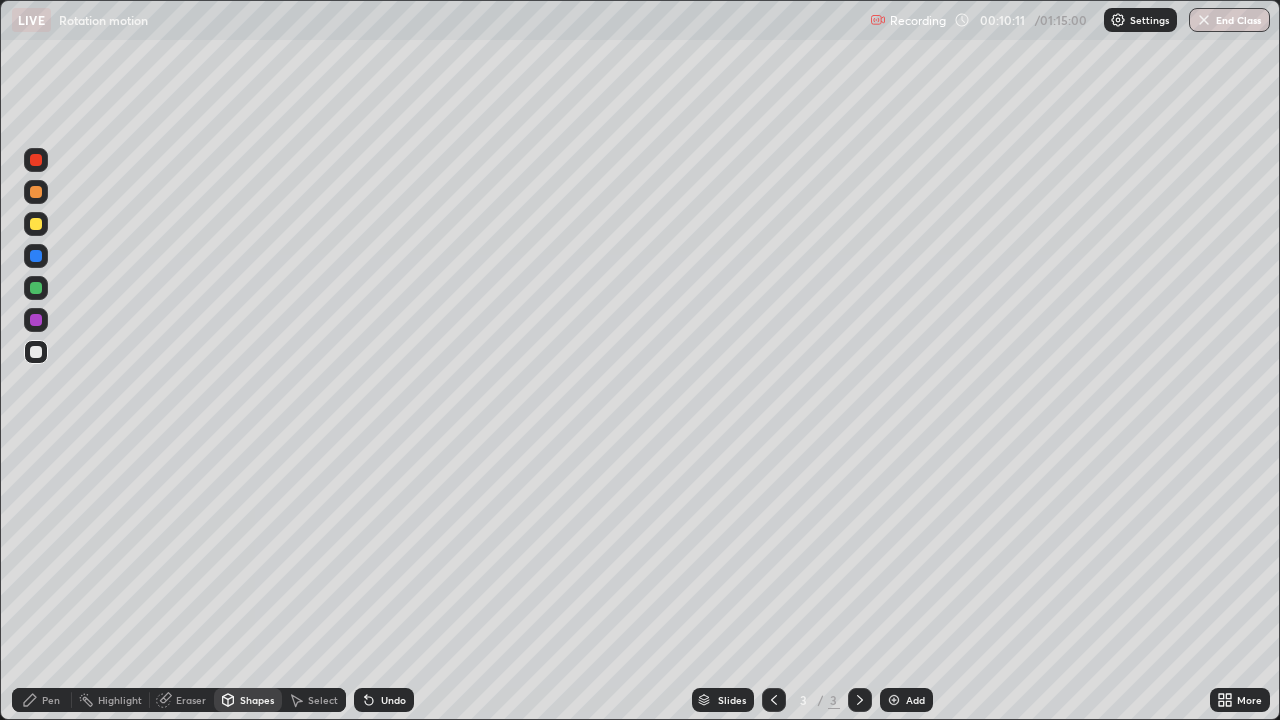 click on "Pen" at bounding box center (42, 700) 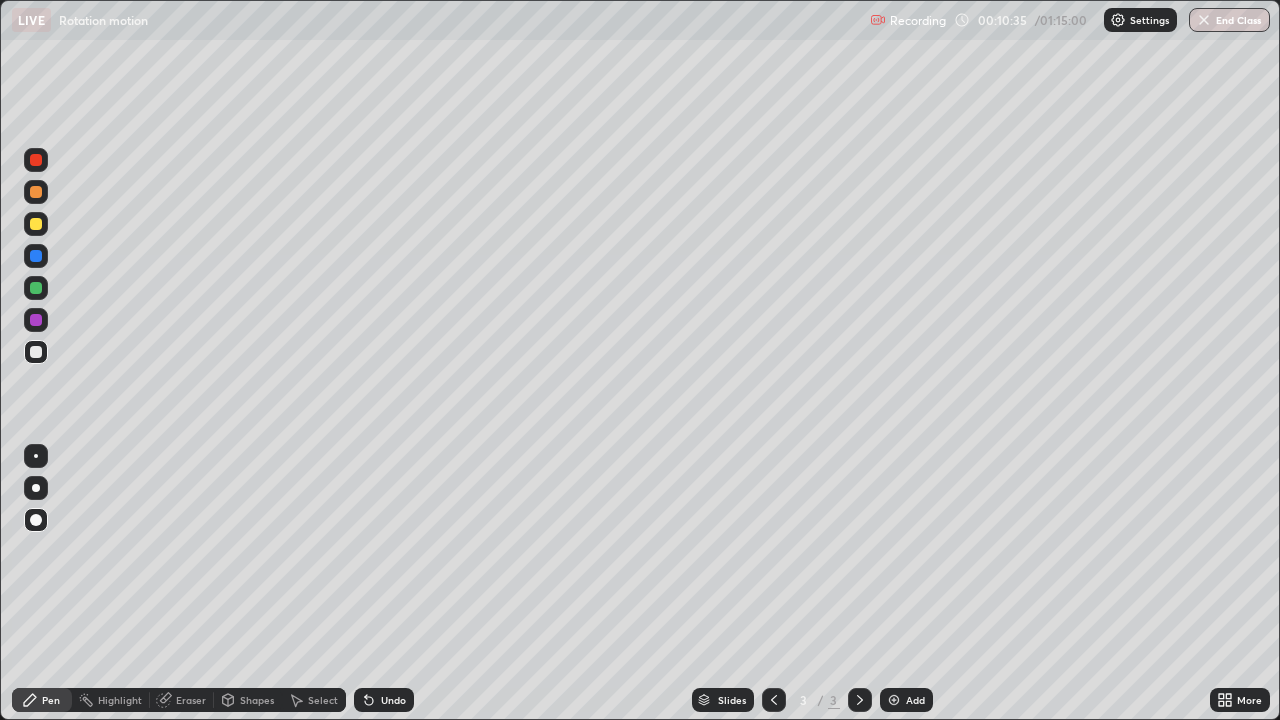 click on "Shapes" at bounding box center (257, 700) 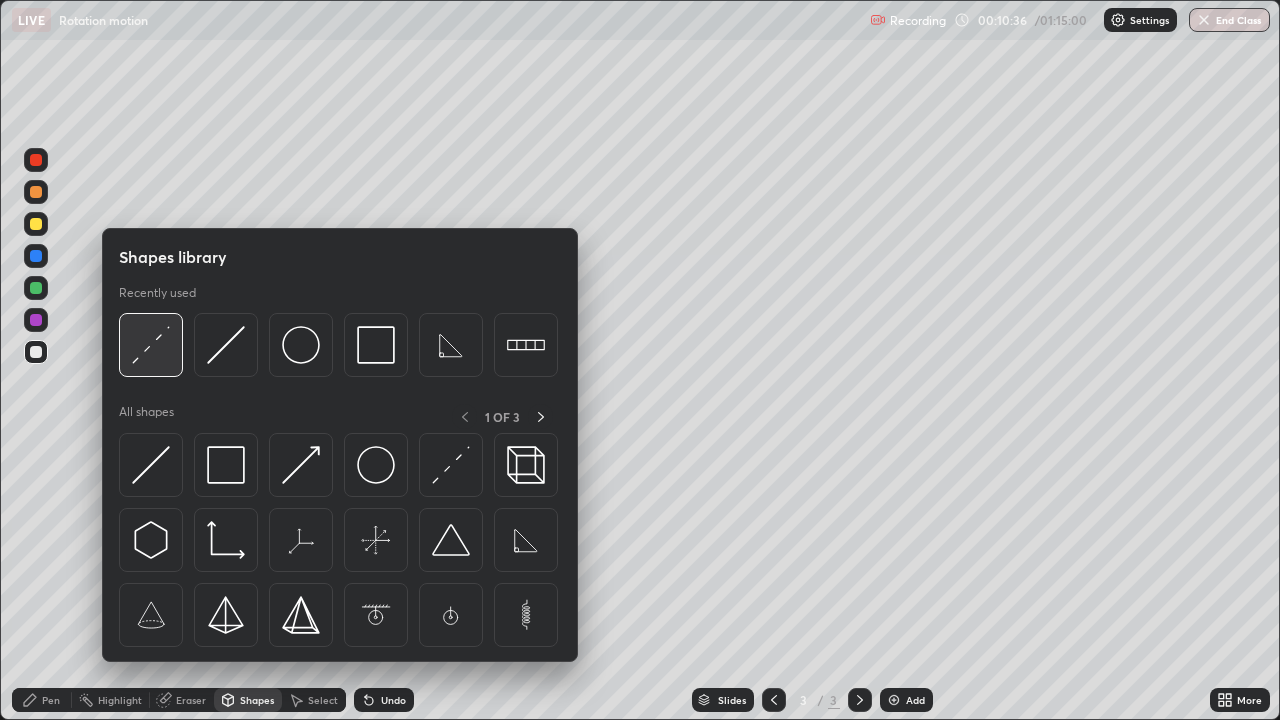 click at bounding box center [151, 345] 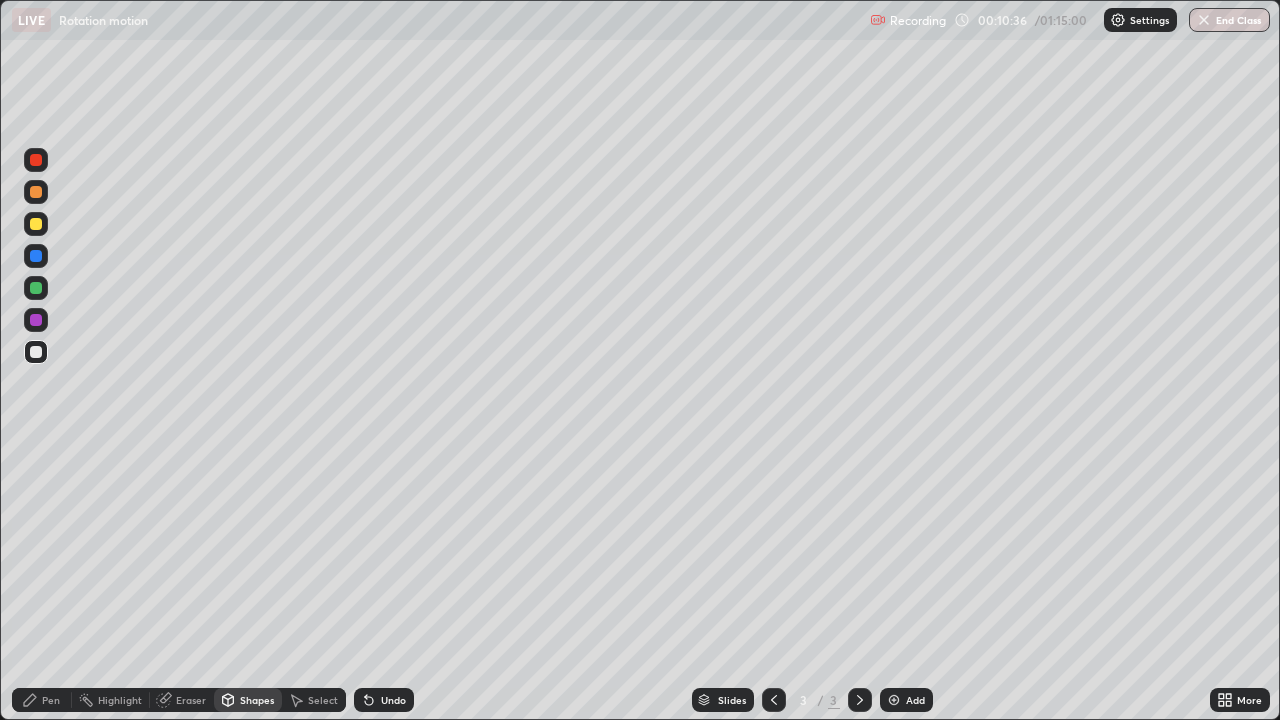 click at bounding box center (36, 224) 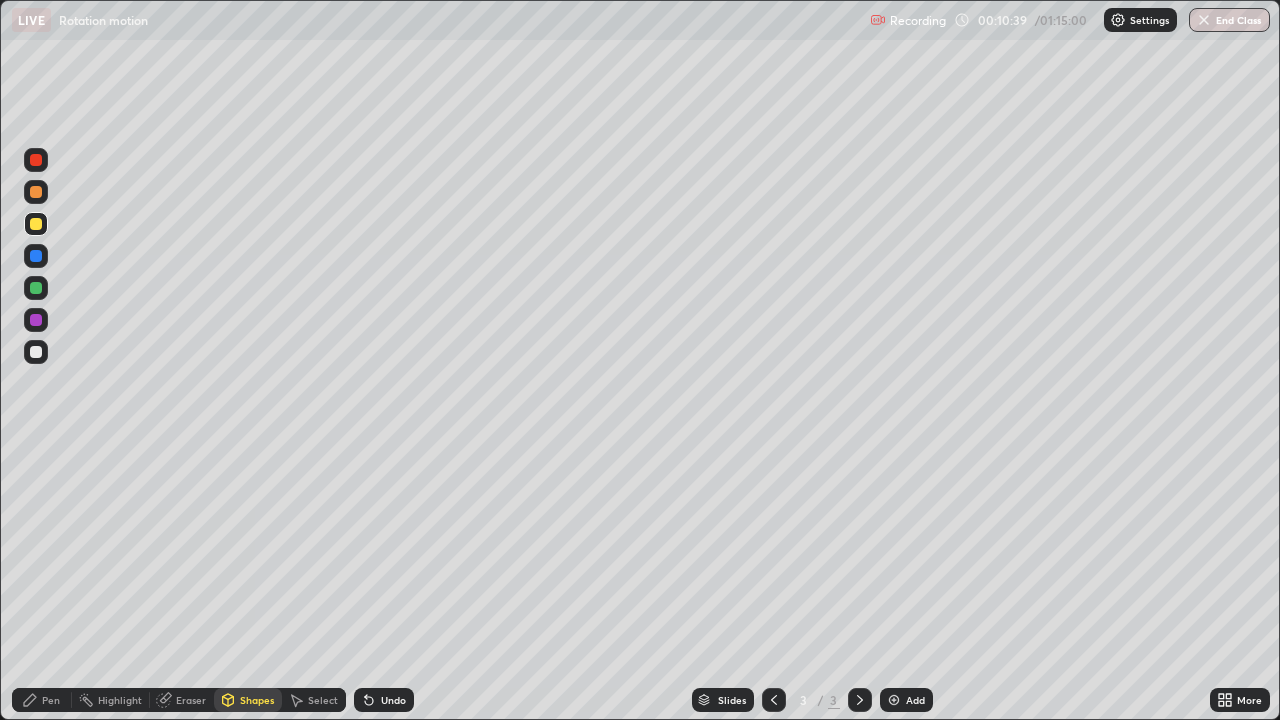 click on "Pen" at bounding box center (51, 700) 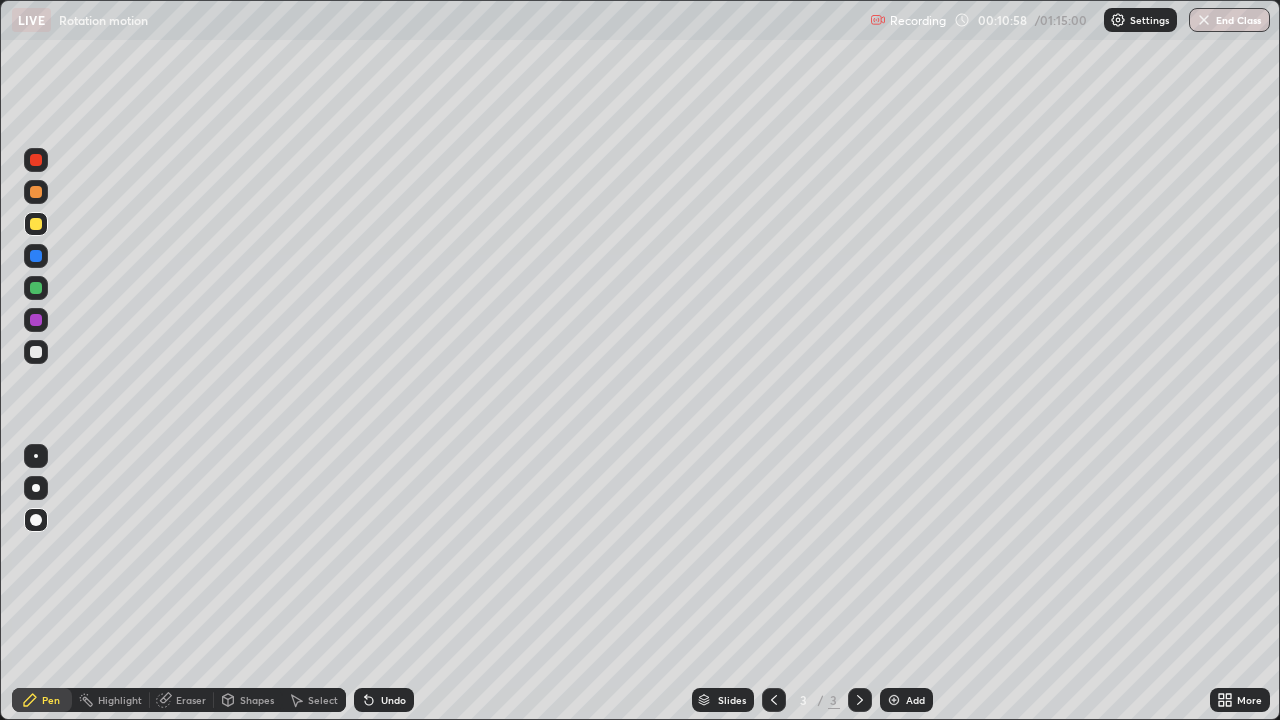 click 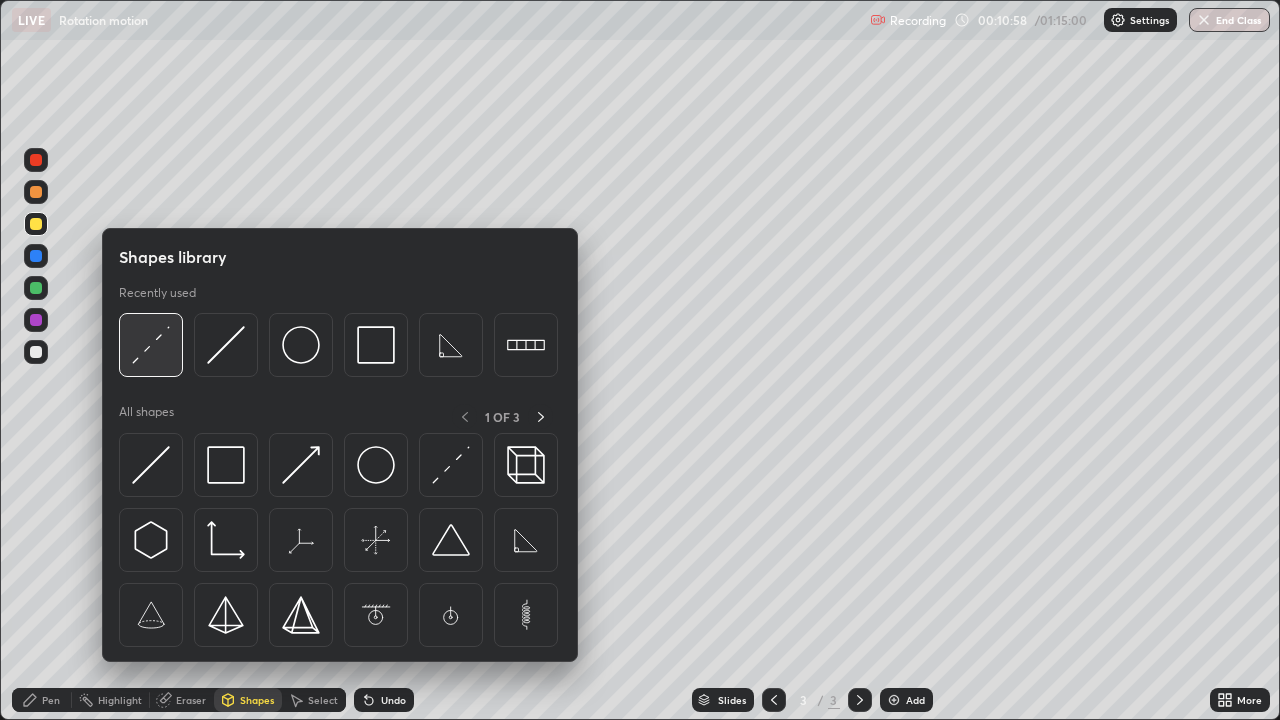 click at bounding box center (151, 345) 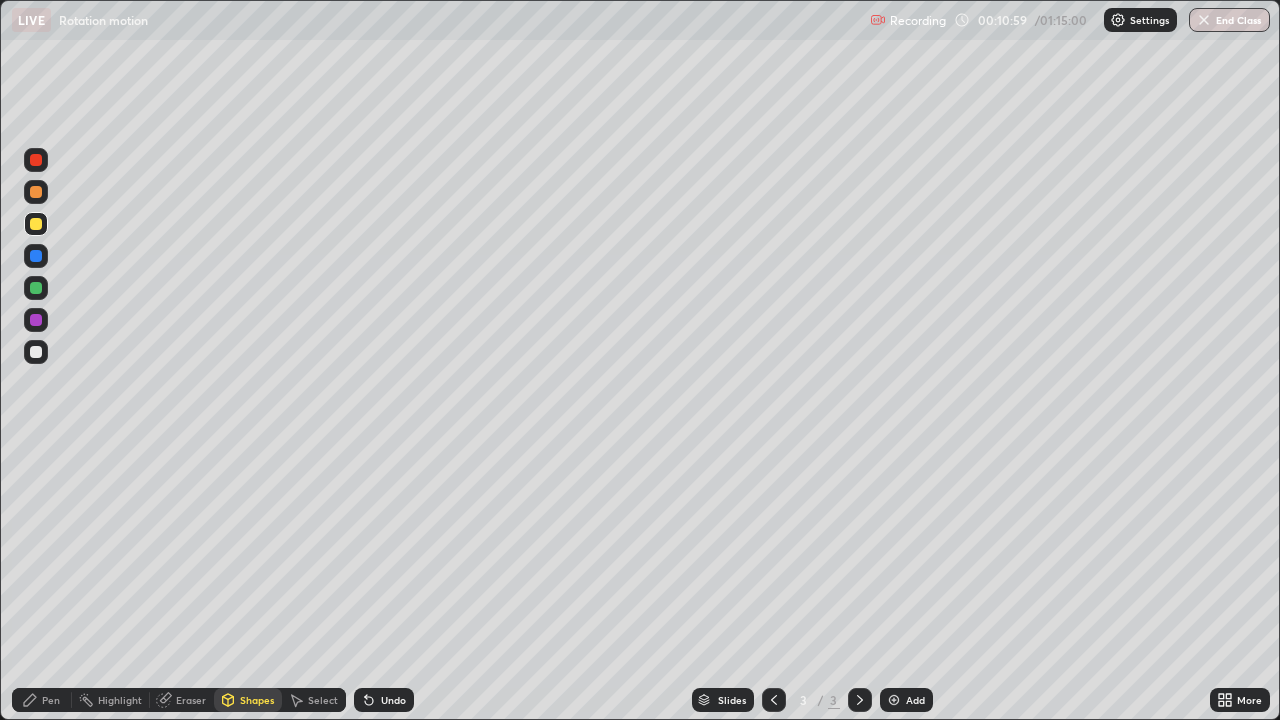 click at bounding box center [36, 352] 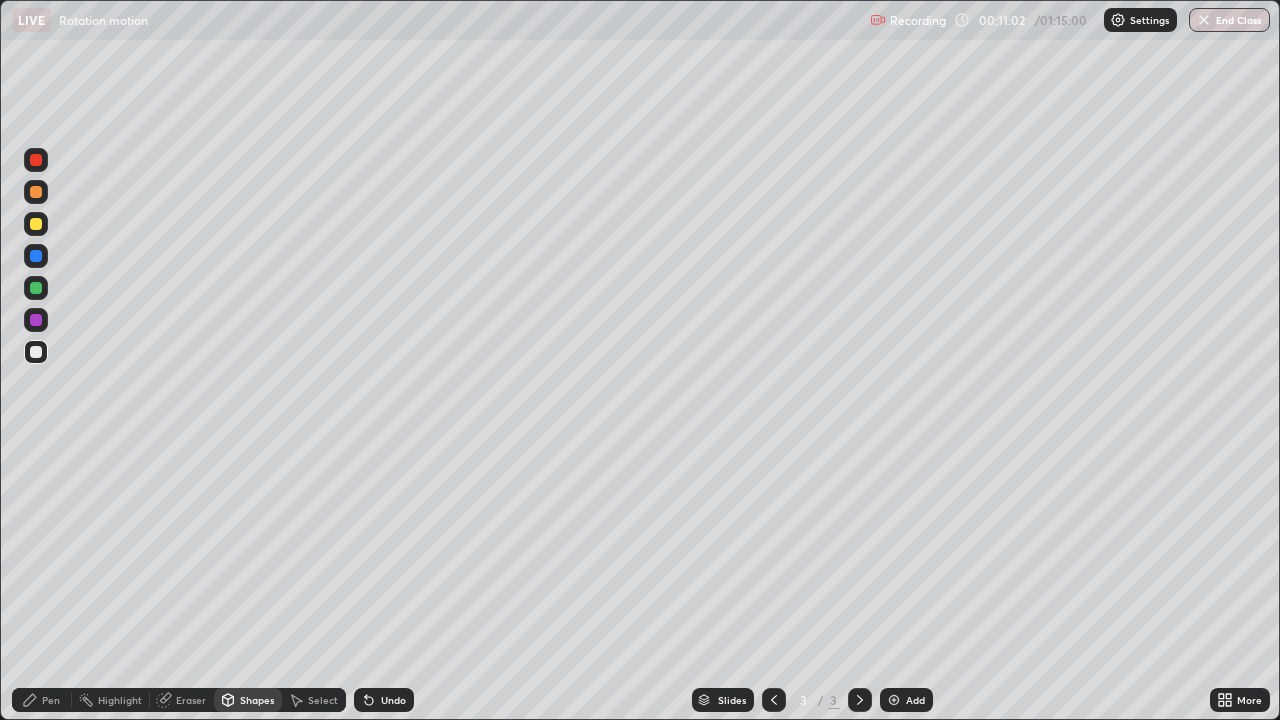 click on "Pen" at bounding box center [42, 700] 